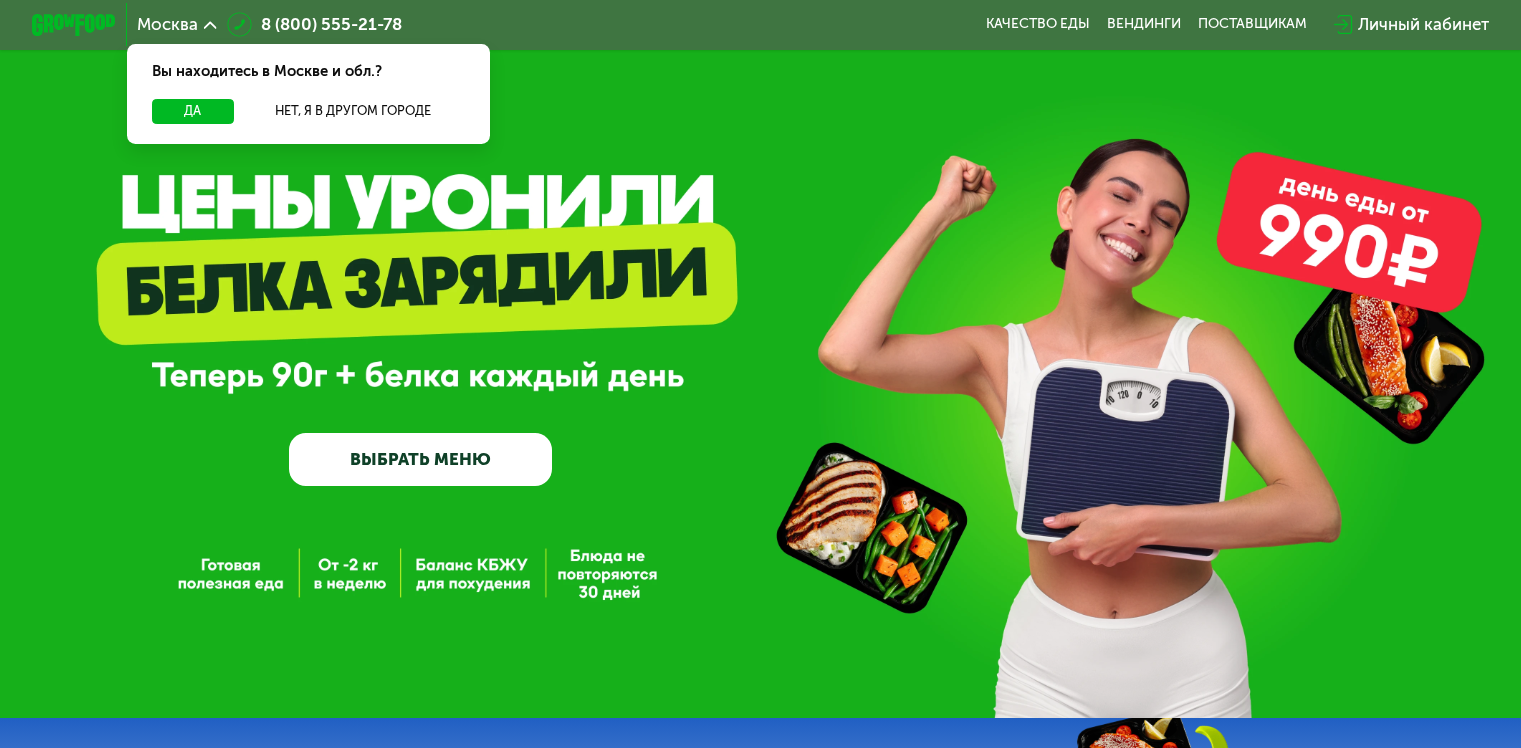 scroll, scrollTop: 0, scrollLeft: 0, axis: both 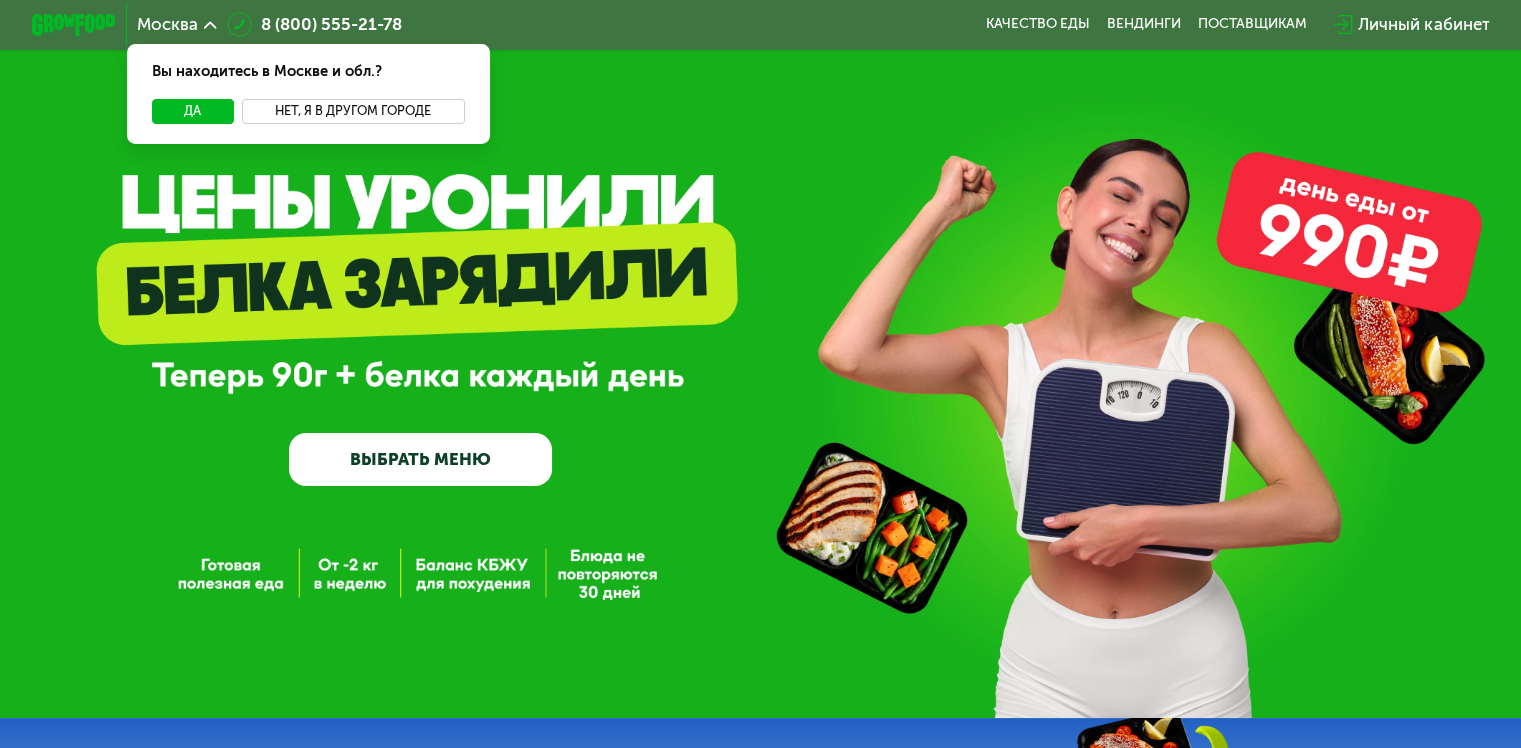 click on "Нет, я в другом городе" at bounding box center [353, 111] 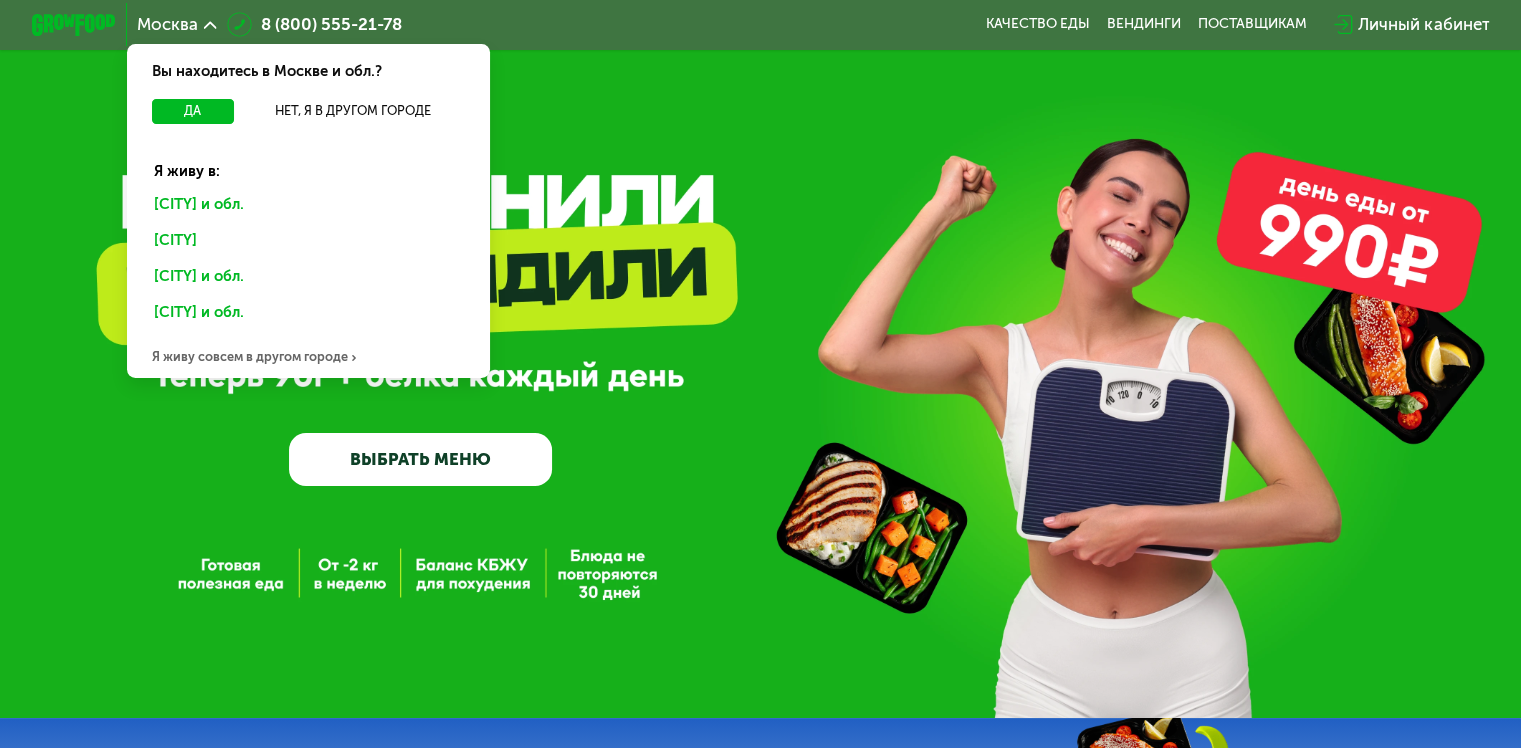click on "GrowFood — доставка правильного питания  ВЫБРАТЬ МЕНЮ" at bounding box center [760, 359] 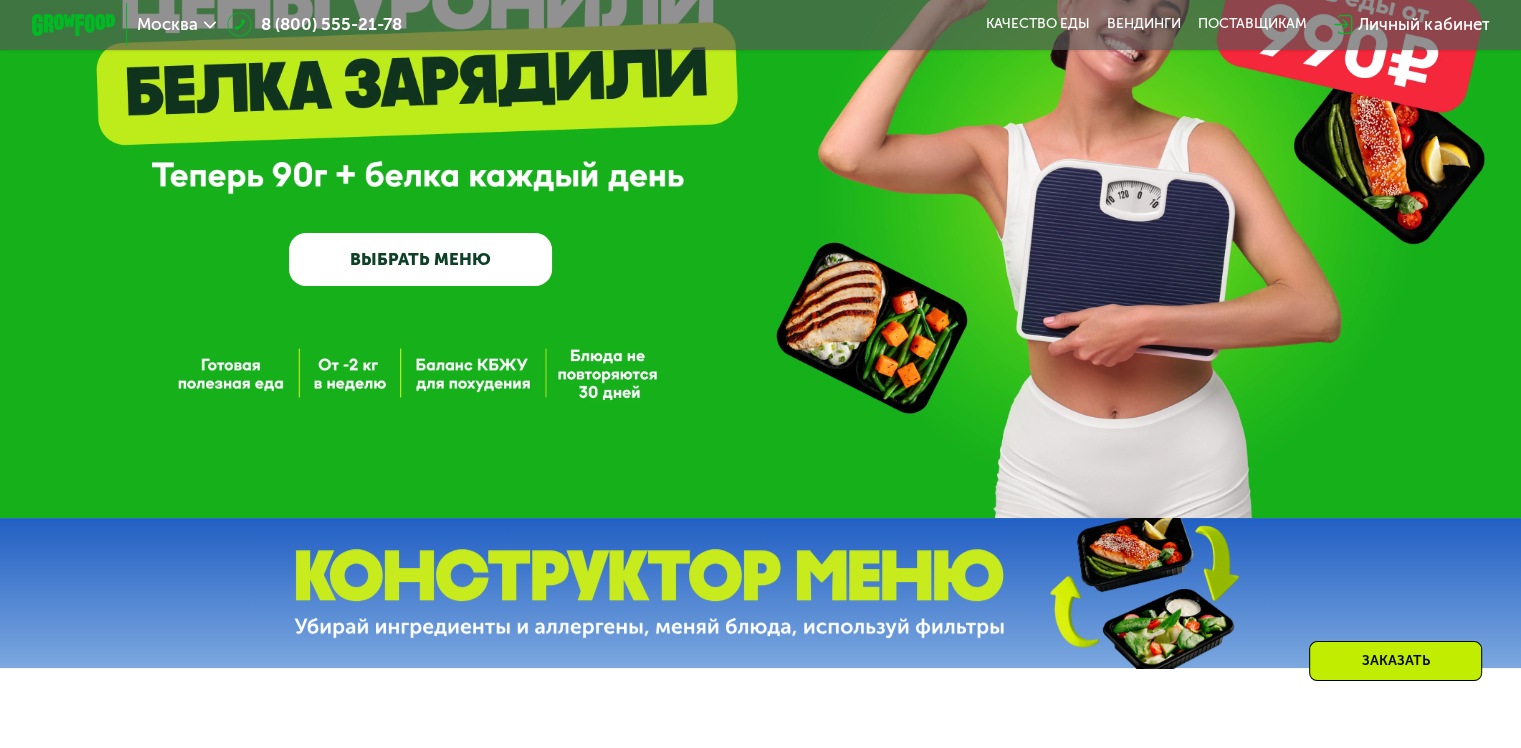 click on "ВЫБРАТЬ МЕНЮ" at bounding box center (420, 259) 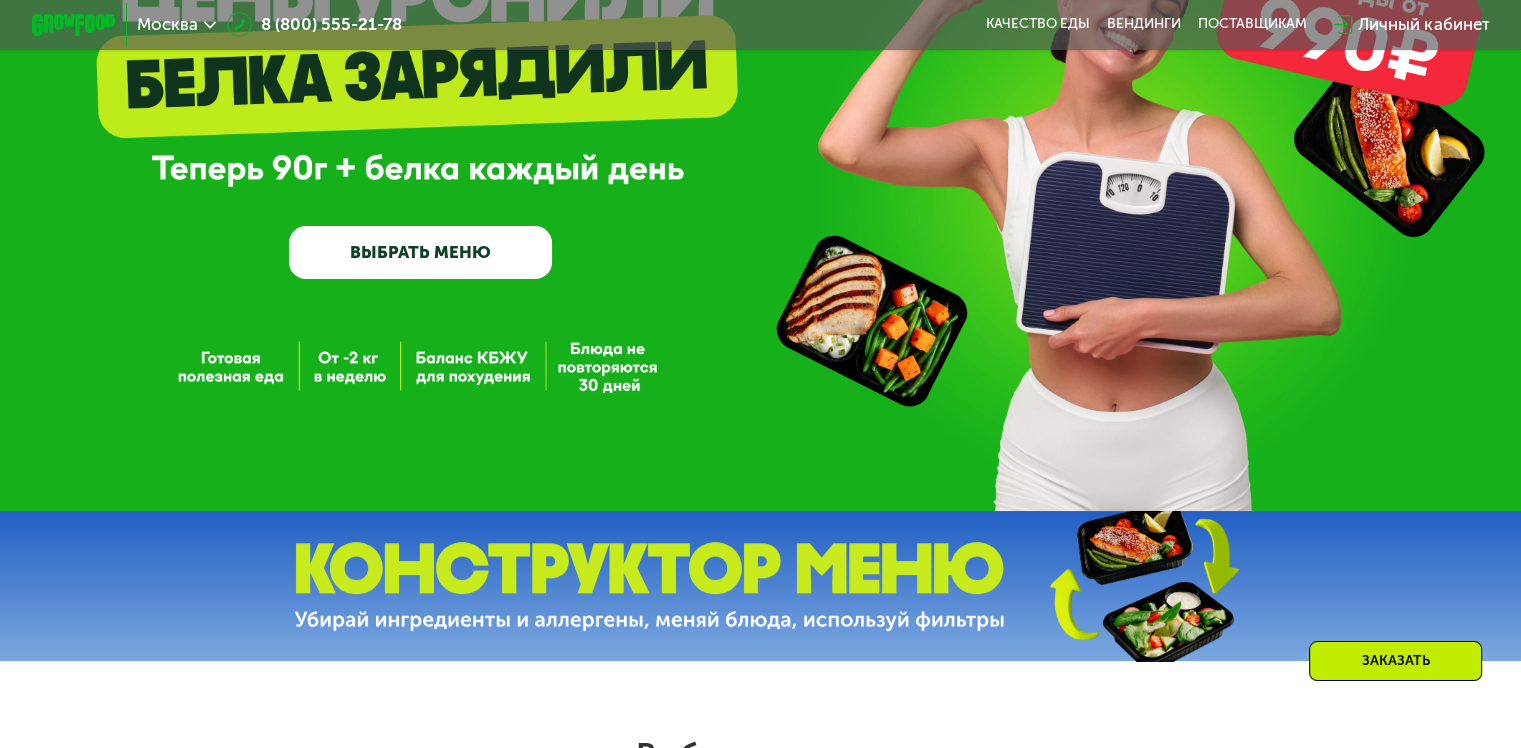 click on "ВЫБРАТЬ МЕНЮ" at bounding box center [420, 252] 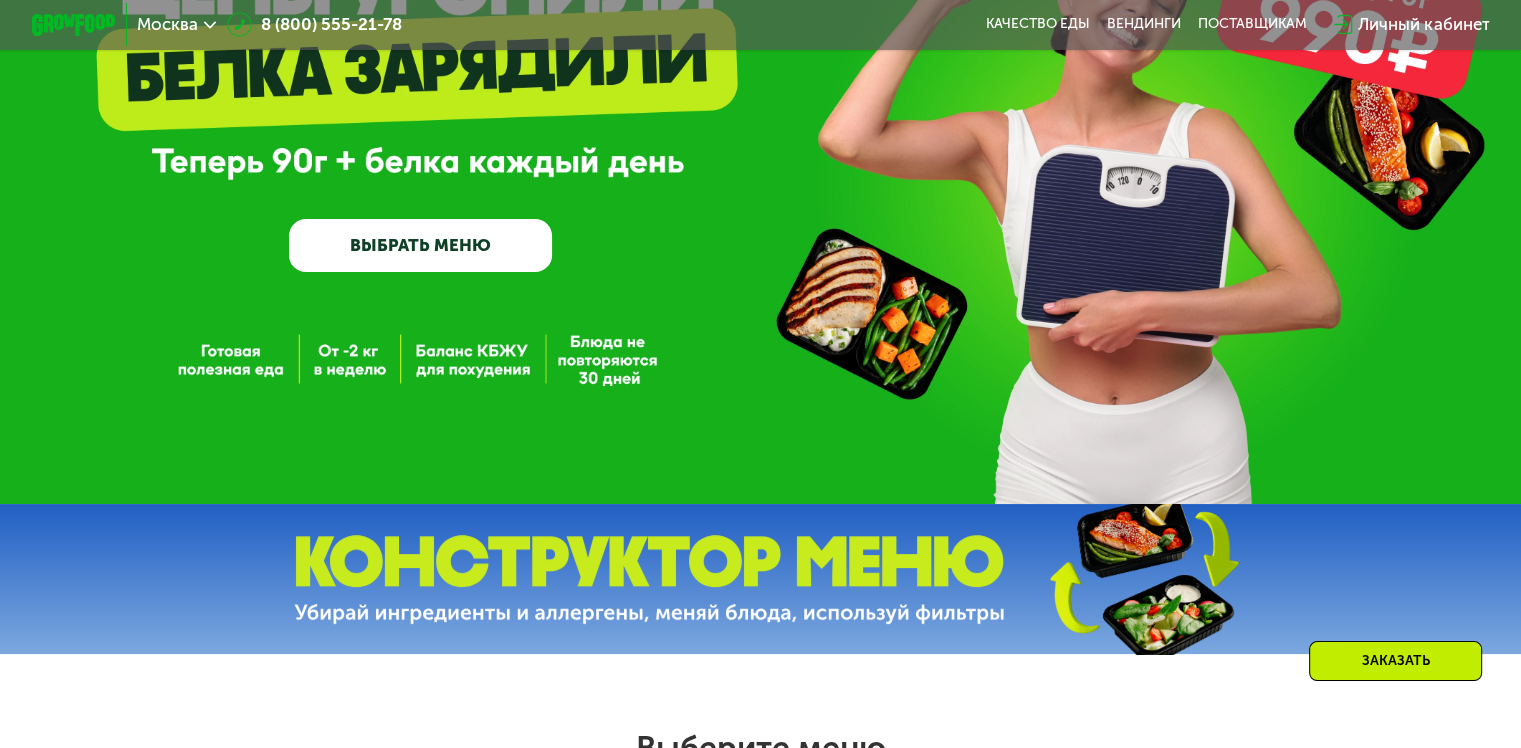 click at bounding box center [649, 579] 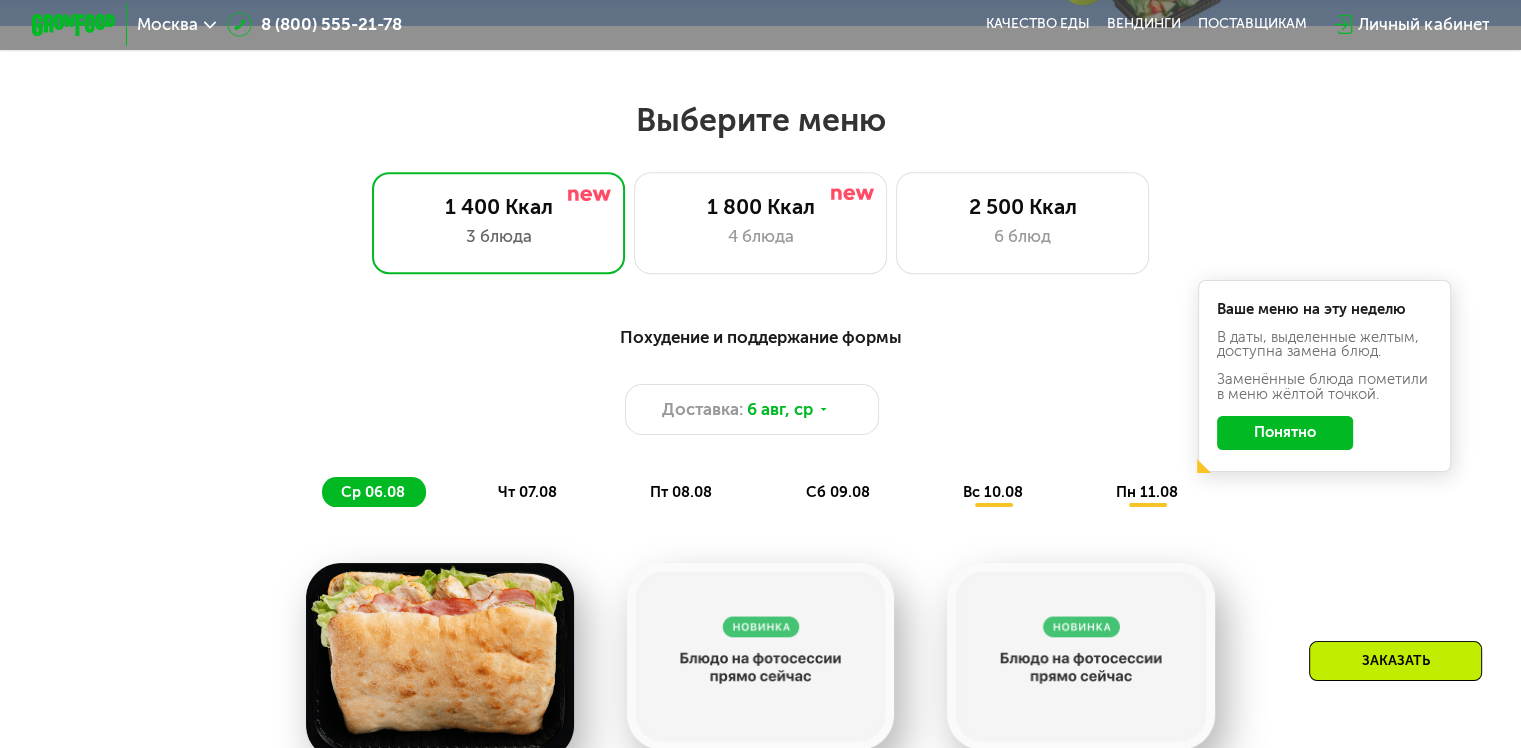 scroll, scrollTop: 900, scrollLeft: 0, axis: vertical 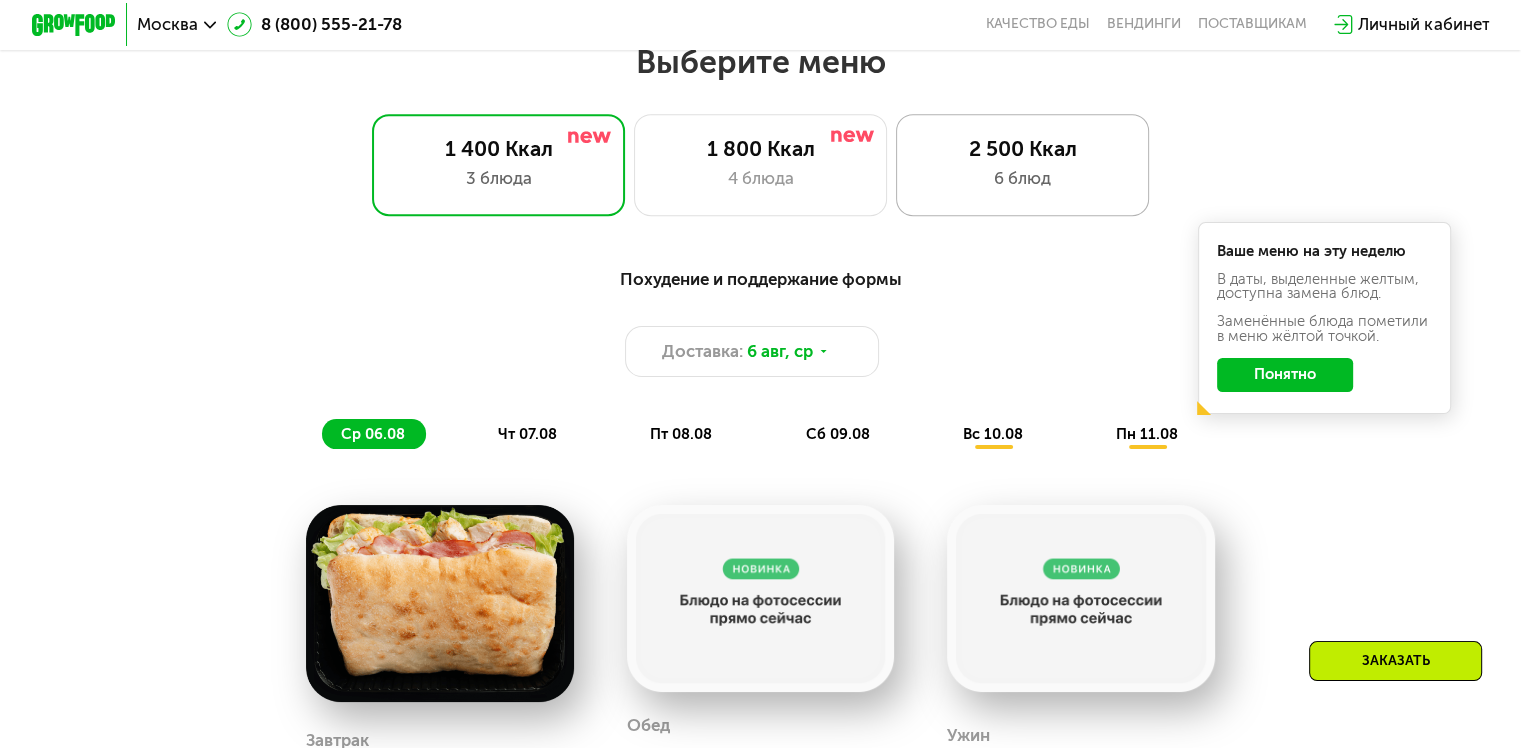 click on "6 блюд" at bounding box center [1022, 178] 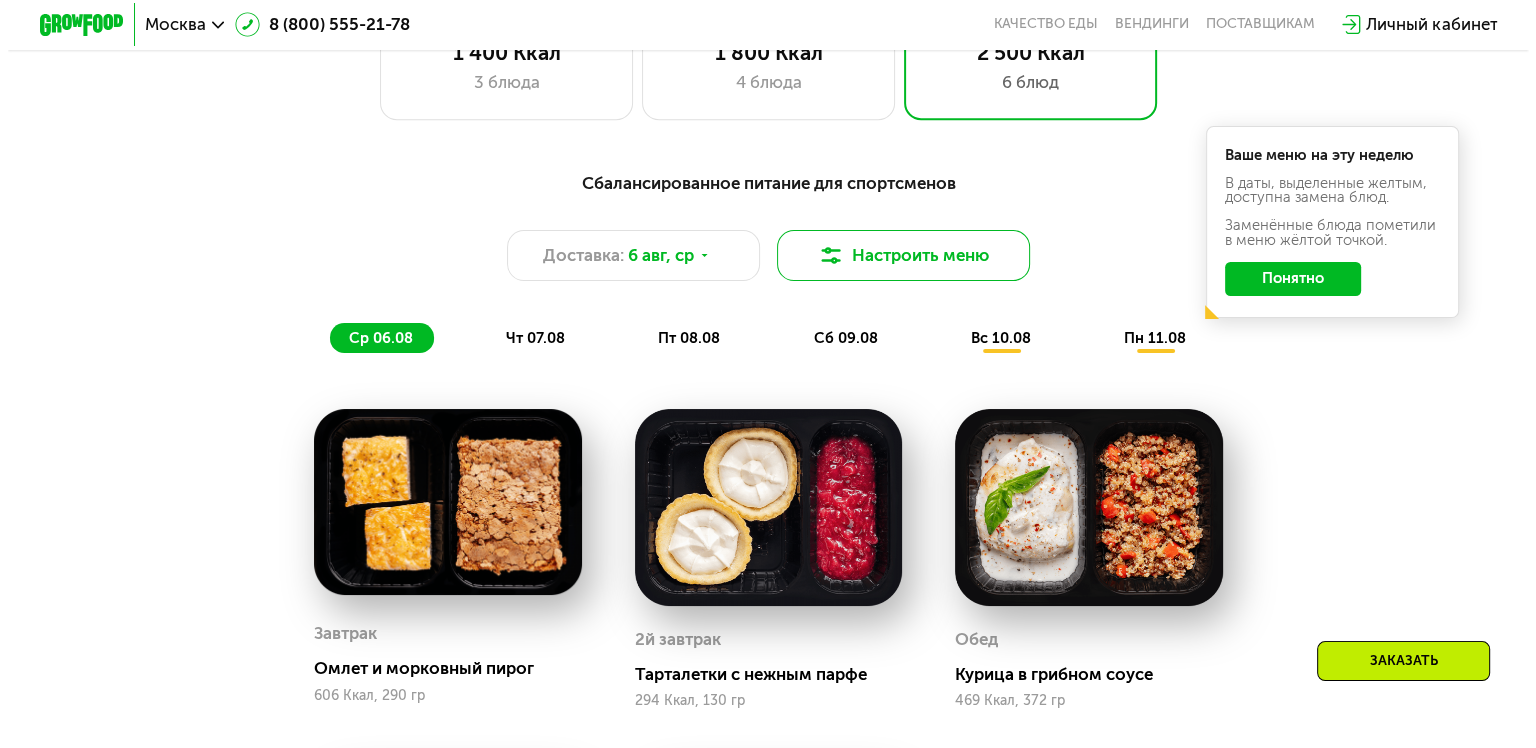 scroll, scrollTop: 1000, scrollLeft: 0, axis: vertical 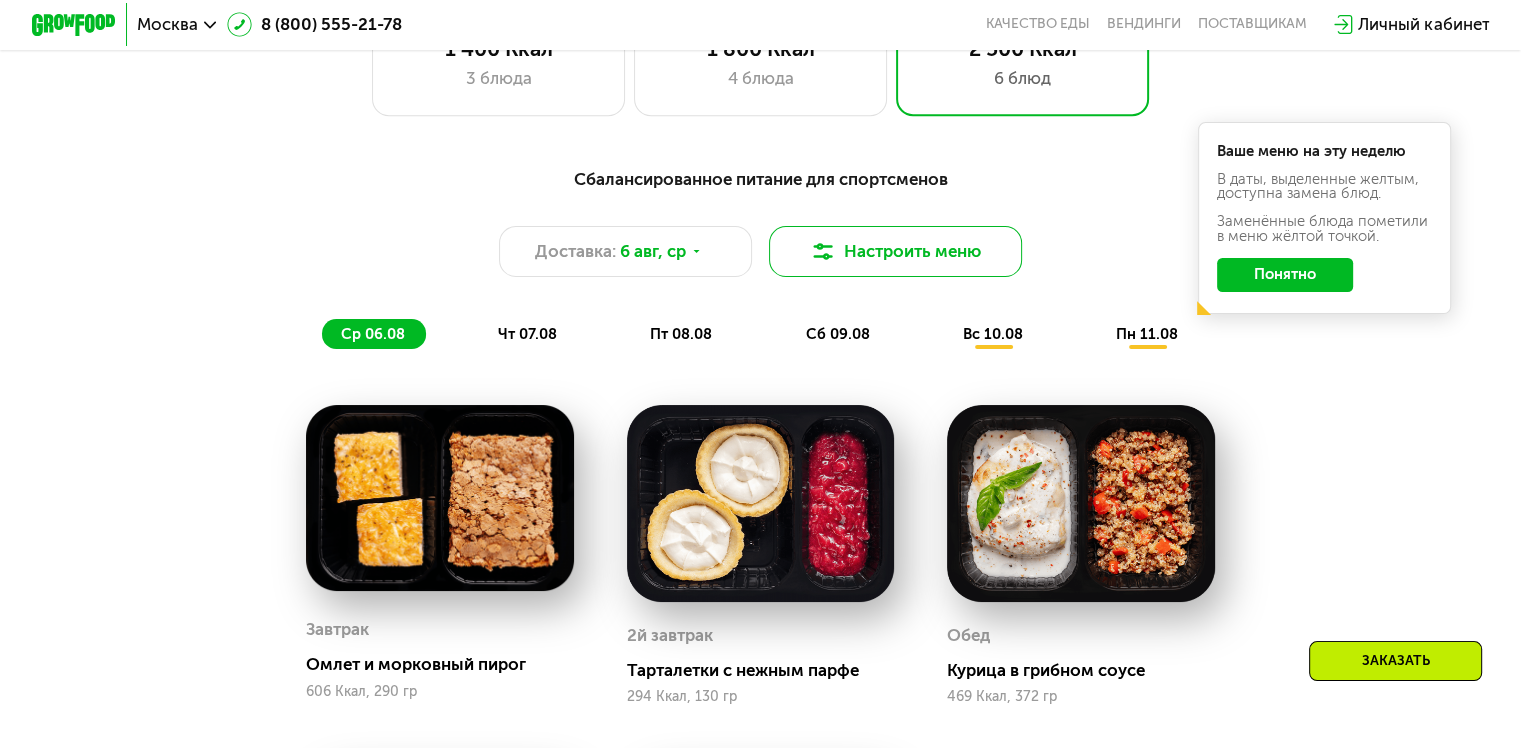 click on "Настроить меню" at bounding box center [896, 251] 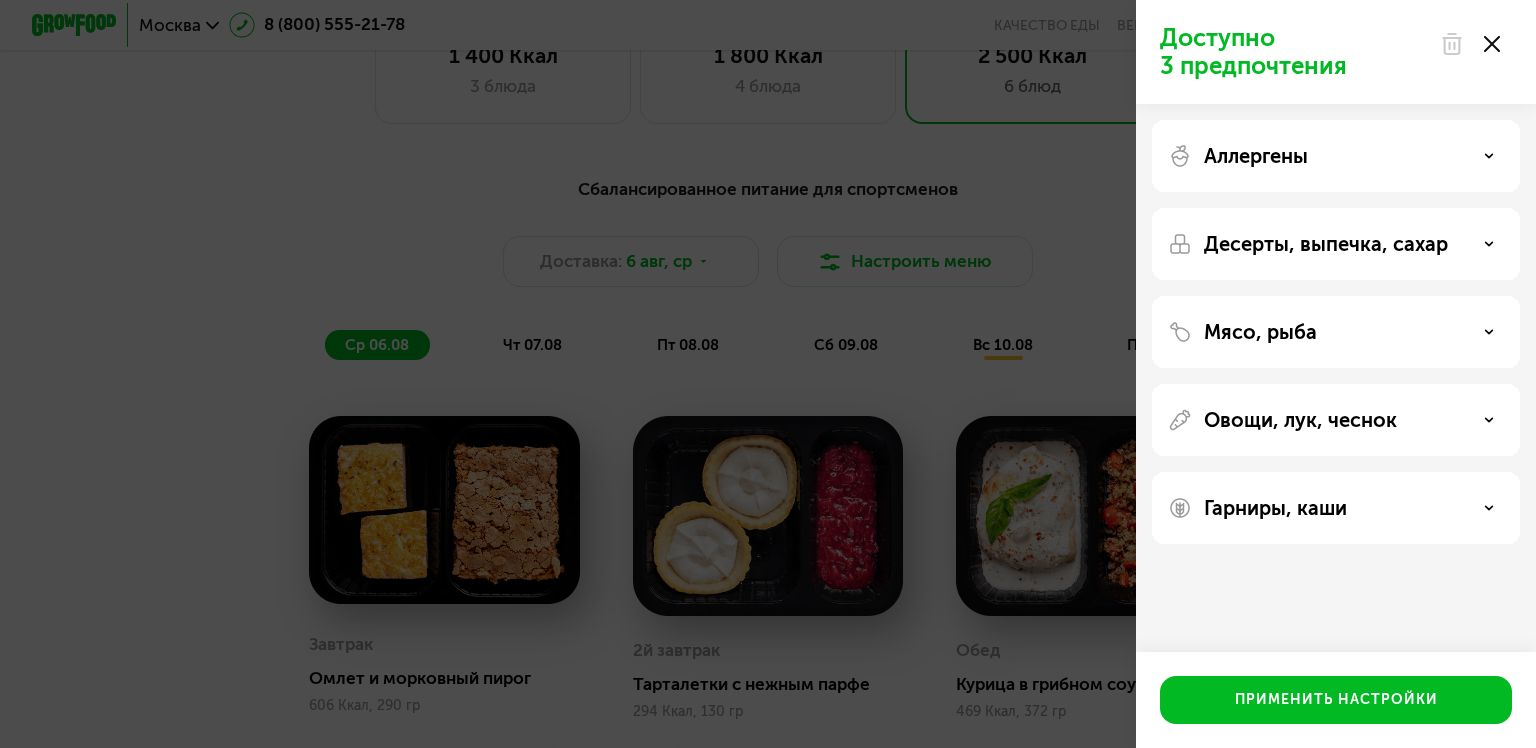 click on "Мясо, рыба" at bounding box center [1260, 332] 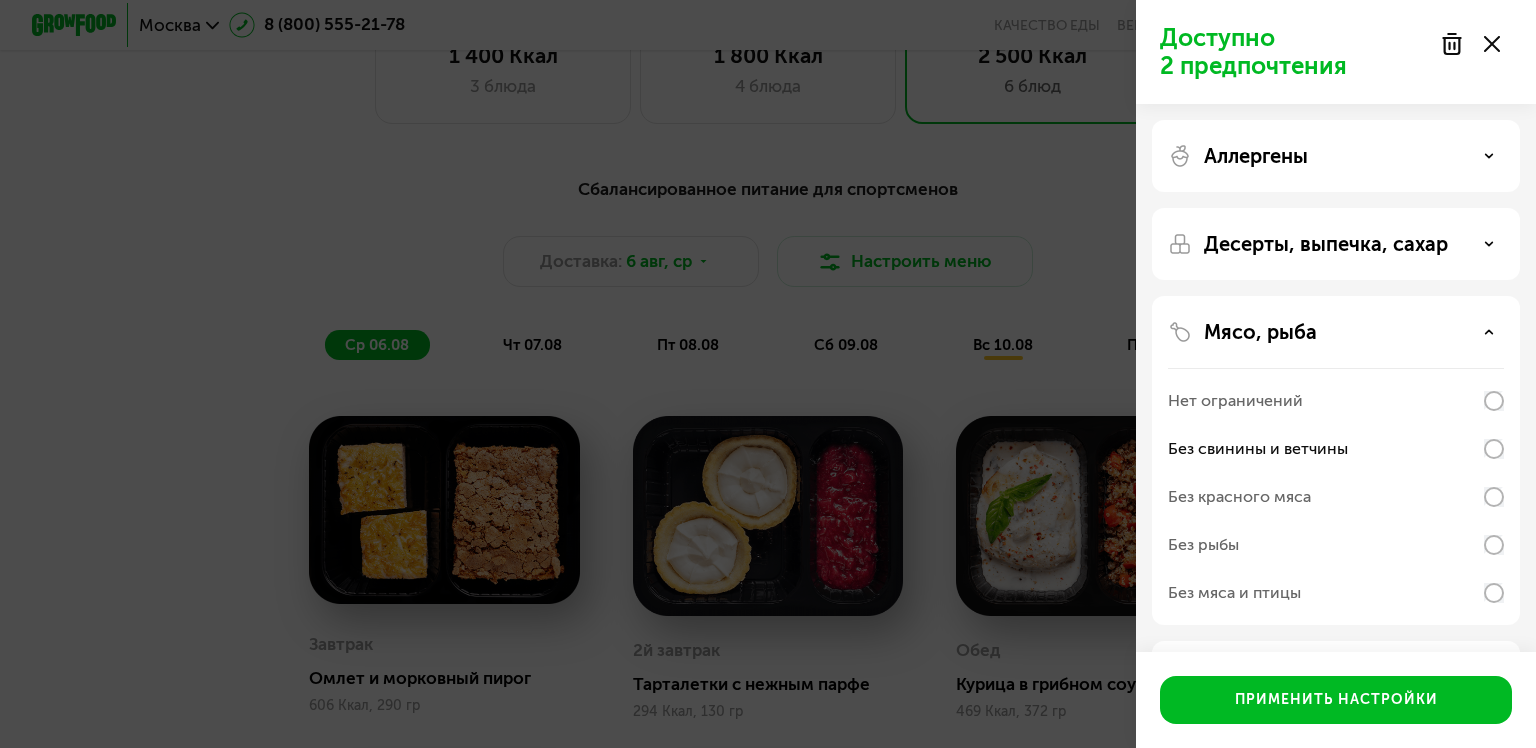 click on "Десерты, выпечка, сахар" at bounding box center (1326, 244) 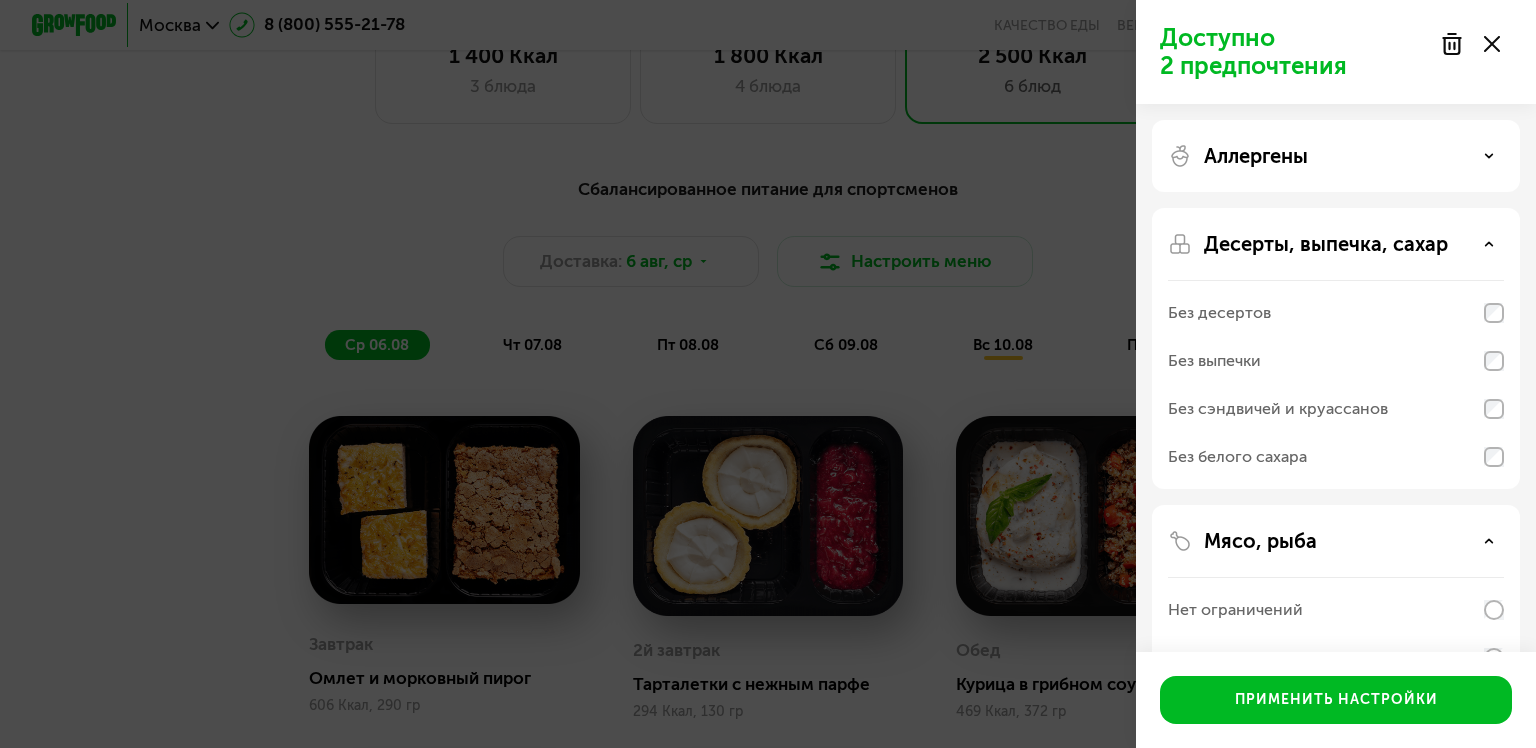 click on "Без белого сахара" 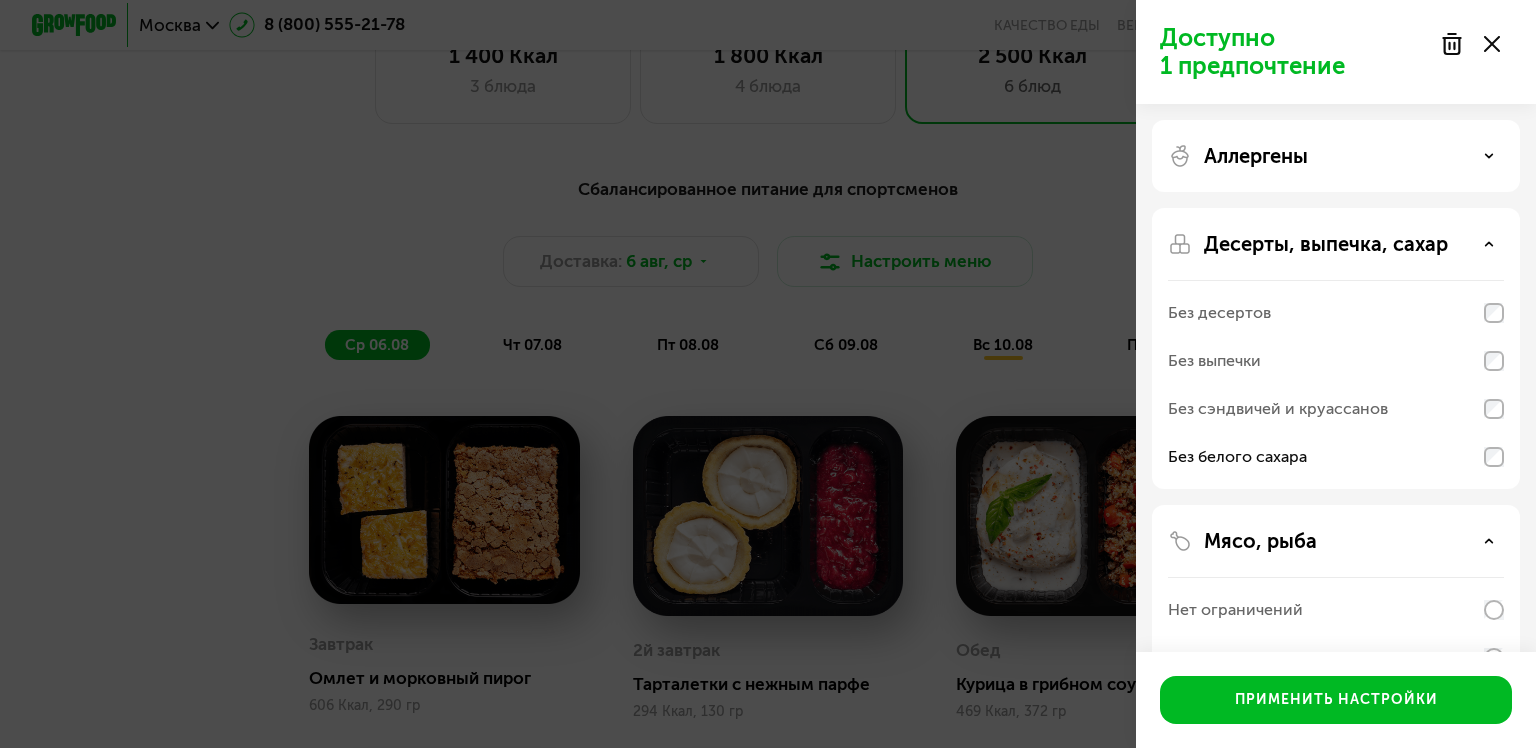 click on "Аллергены" at bounding box center [1256, 156] 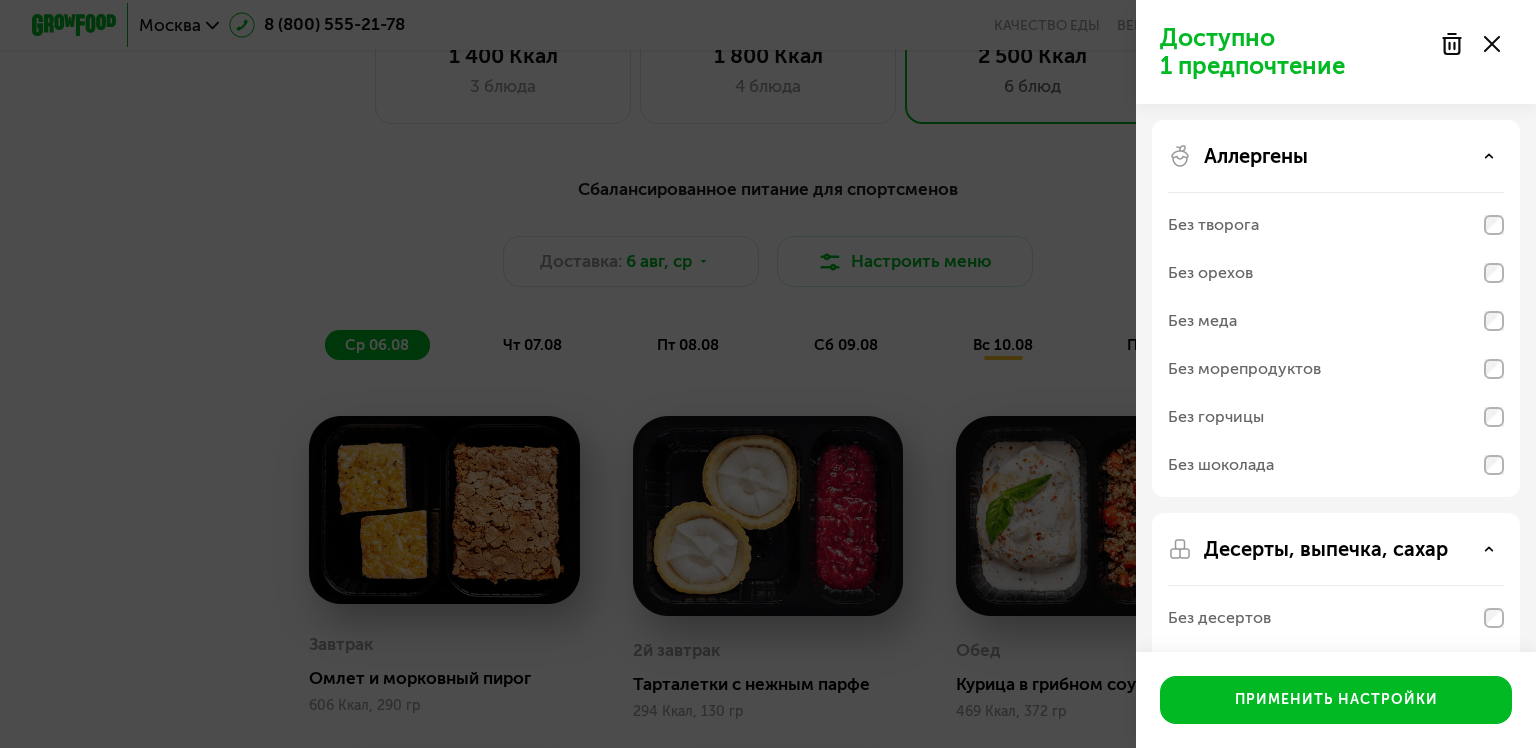 click on "Аллергены" at bounding box center [1256, 156] 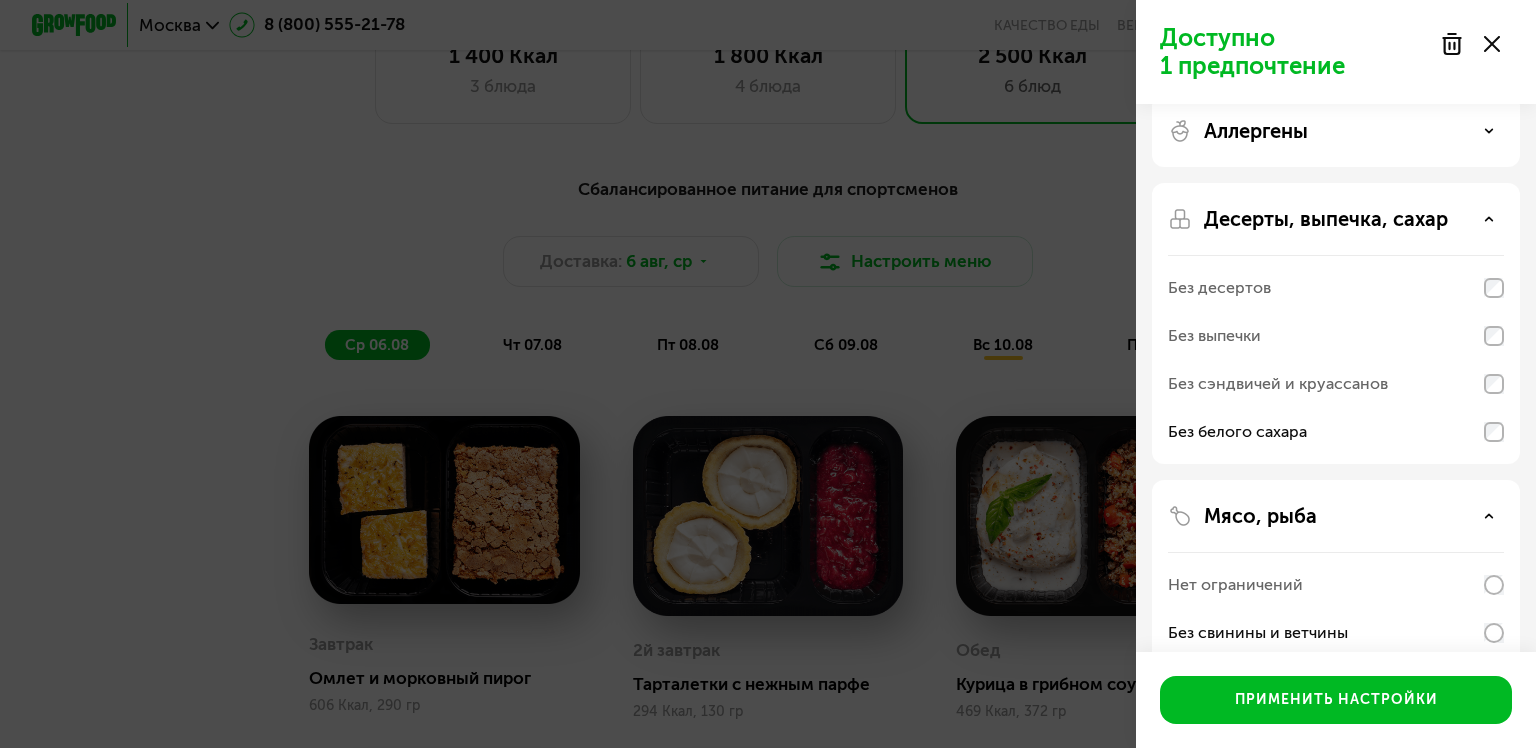 scroll, scrollTop: 0, scrollLeft: 0, axis: both 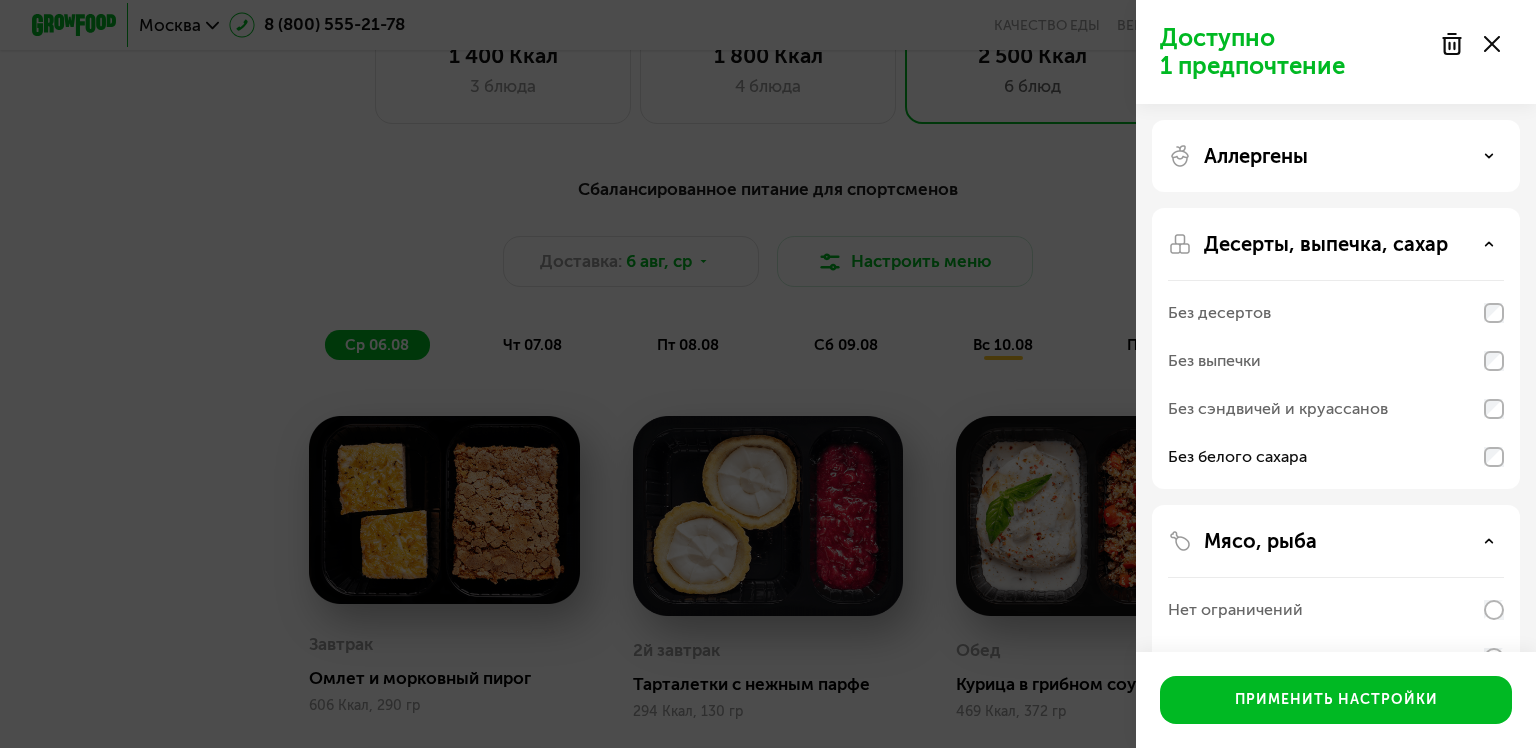 click on "Аллергены" at bounding box center [1256, 156] 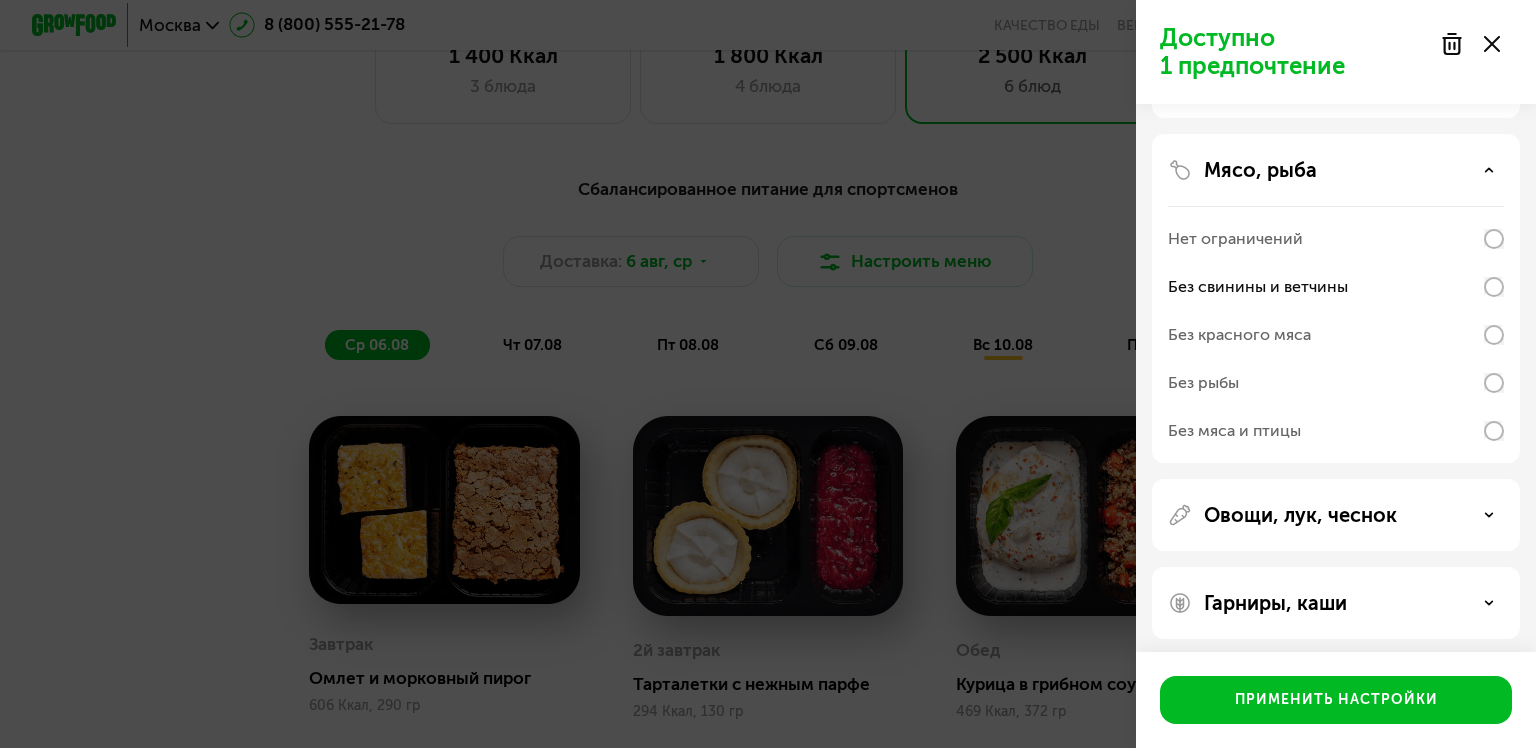 scroll, scrollTop: 682, scrollLeft: 0, axis: vertical 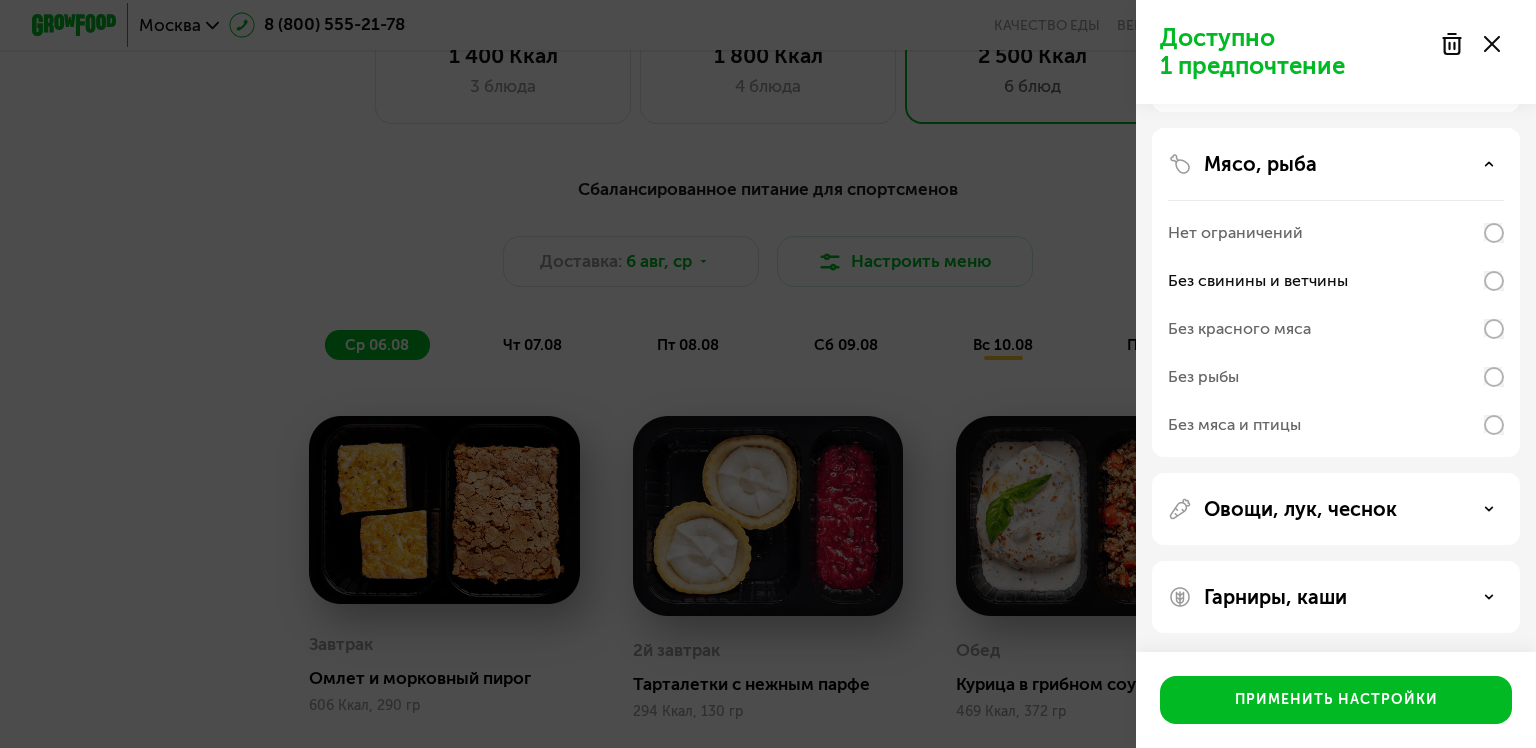 click on "Гарниры, каши" 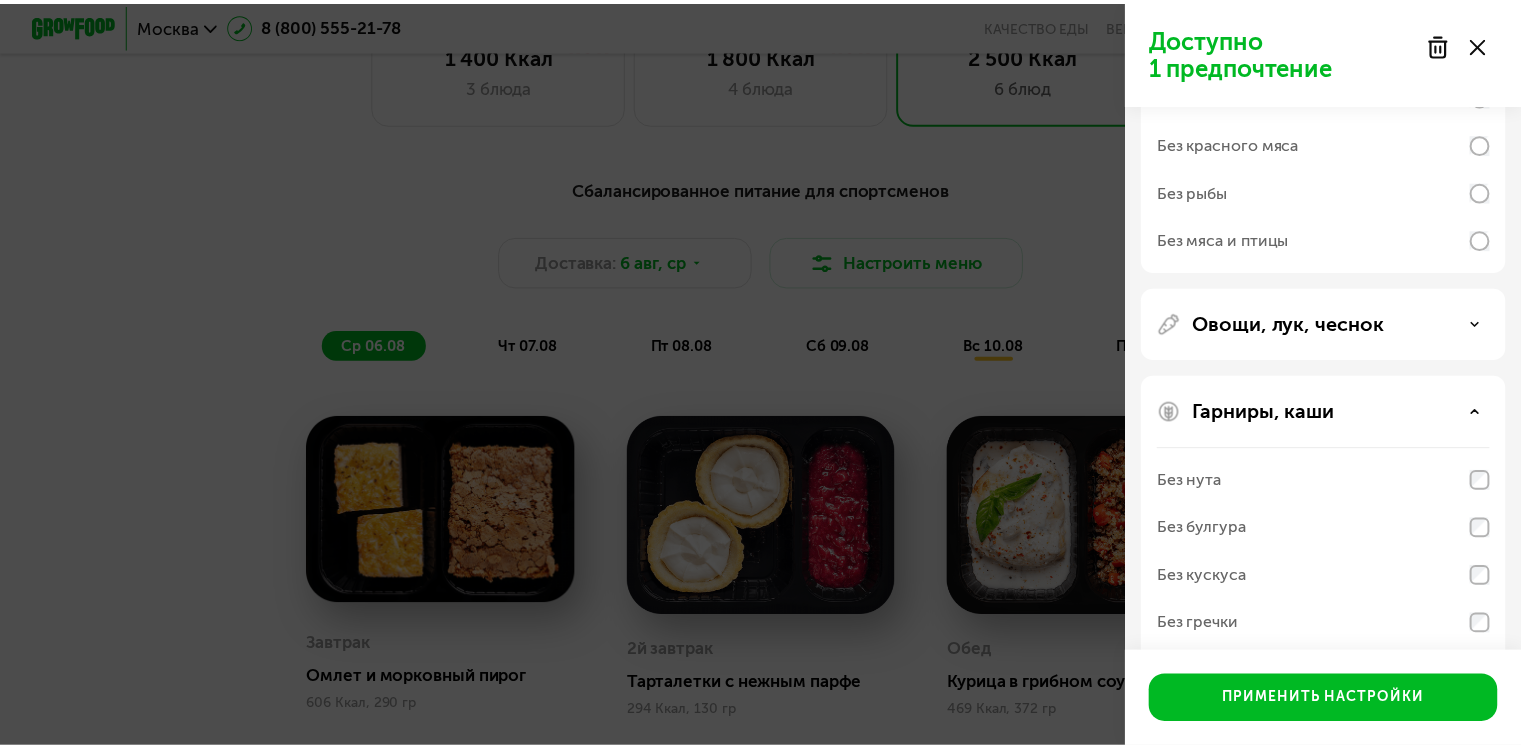scroll, scrollTop: 939, scrollLeft: 0, axis: vertical 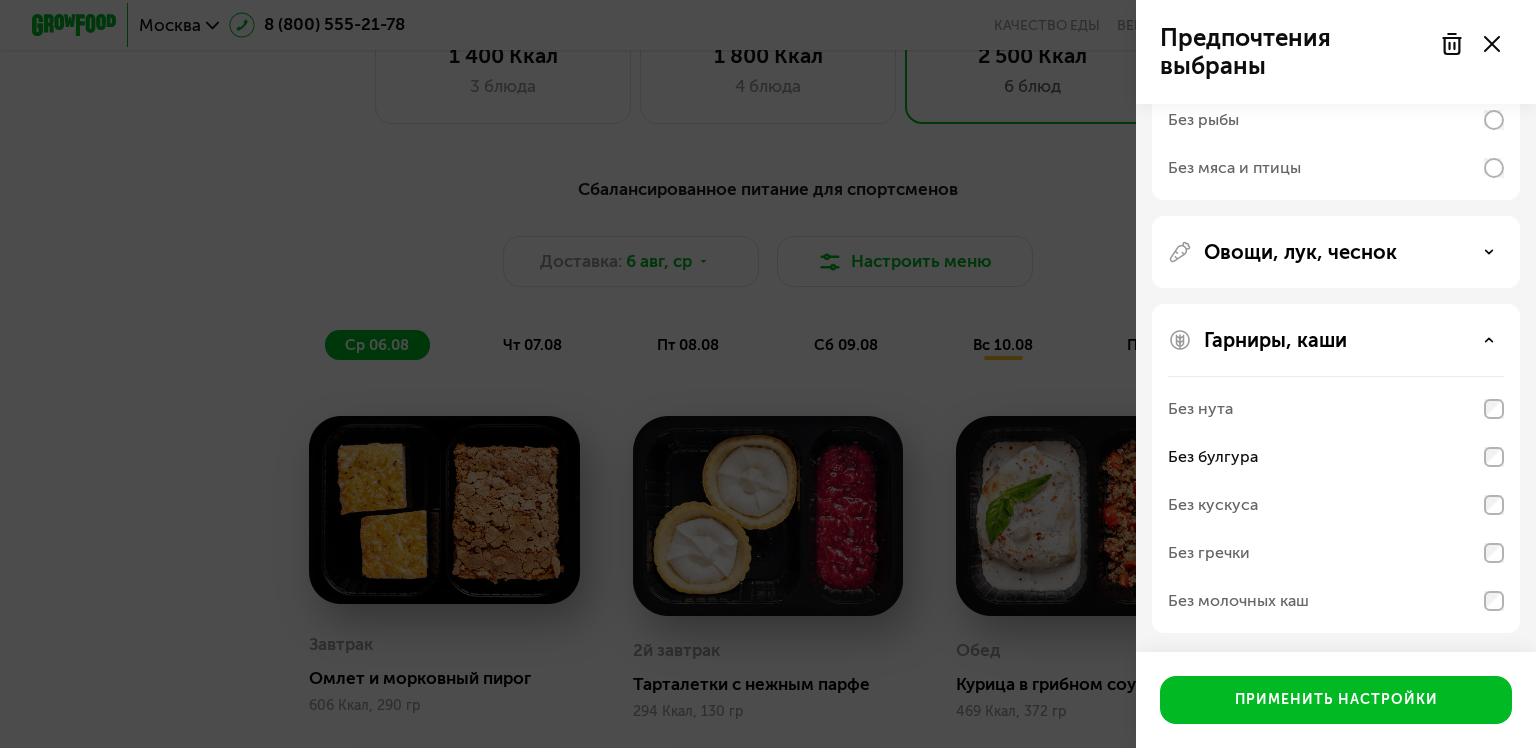 click on "Овощи, лук, чеснок" at bounding box center [1300, 252] 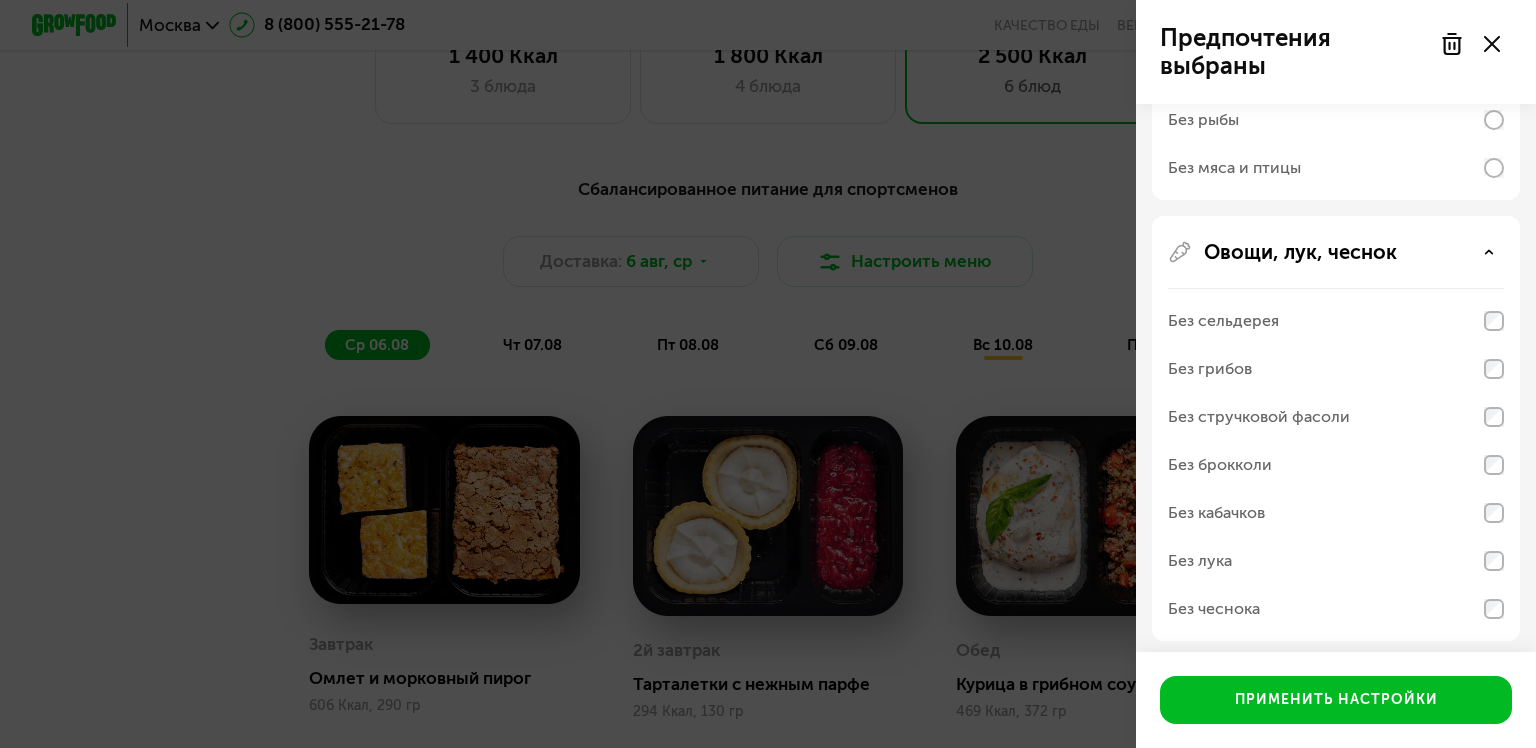 click on "Овощи, лук, чеснок" at bounding box center [1300, 252] 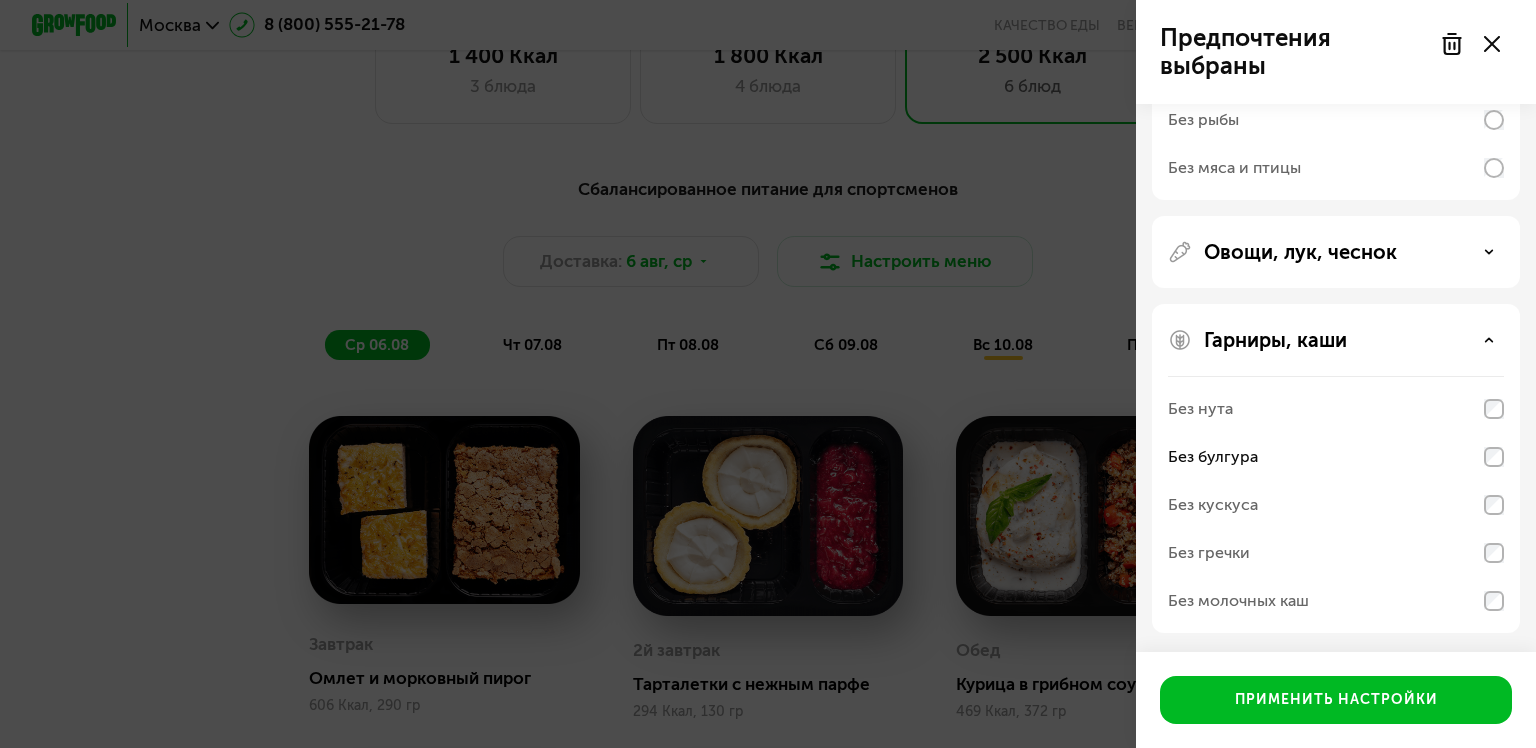 click on "Без нута" 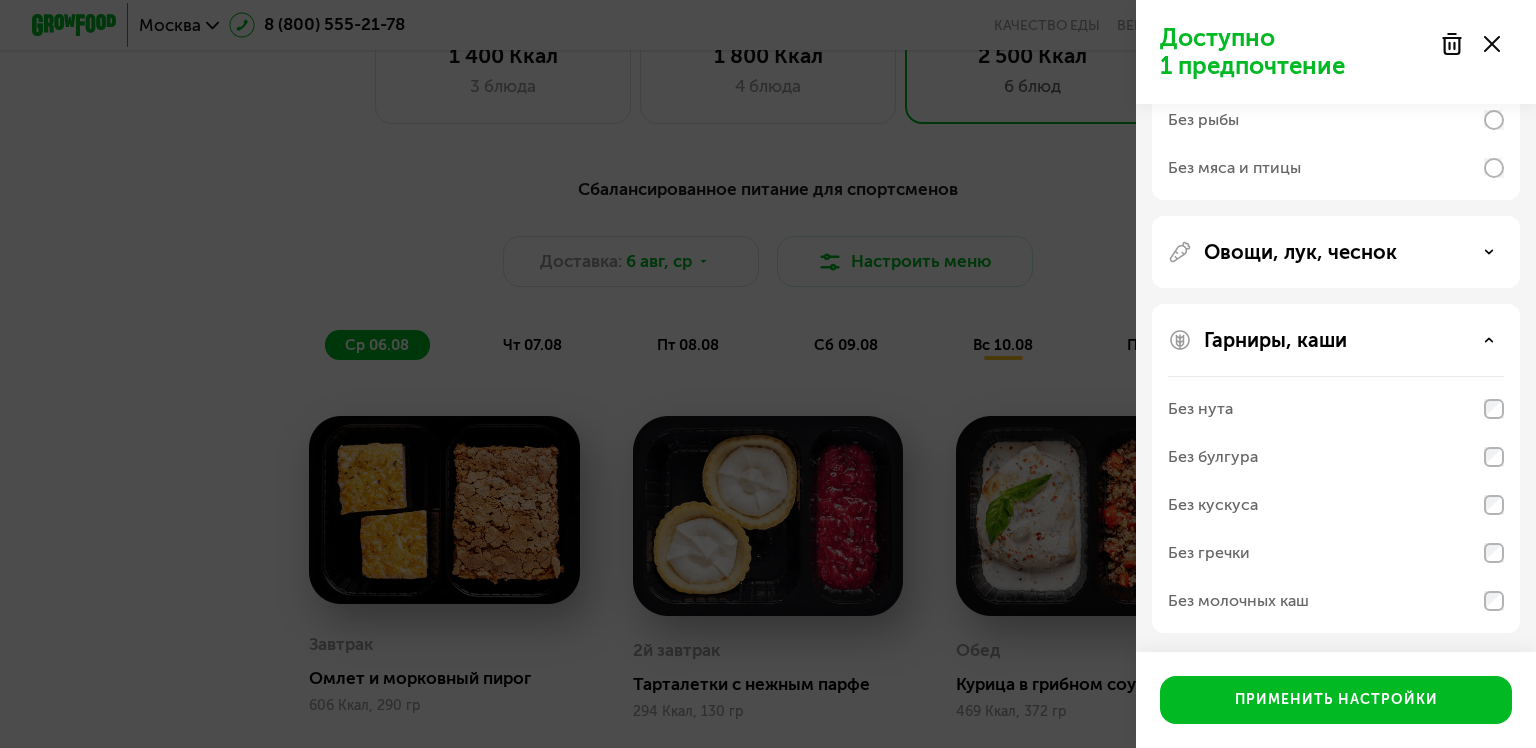 click on "Гарниры, каши Без нута Без булгура Без кускуса Без гречки Без молочных каш" 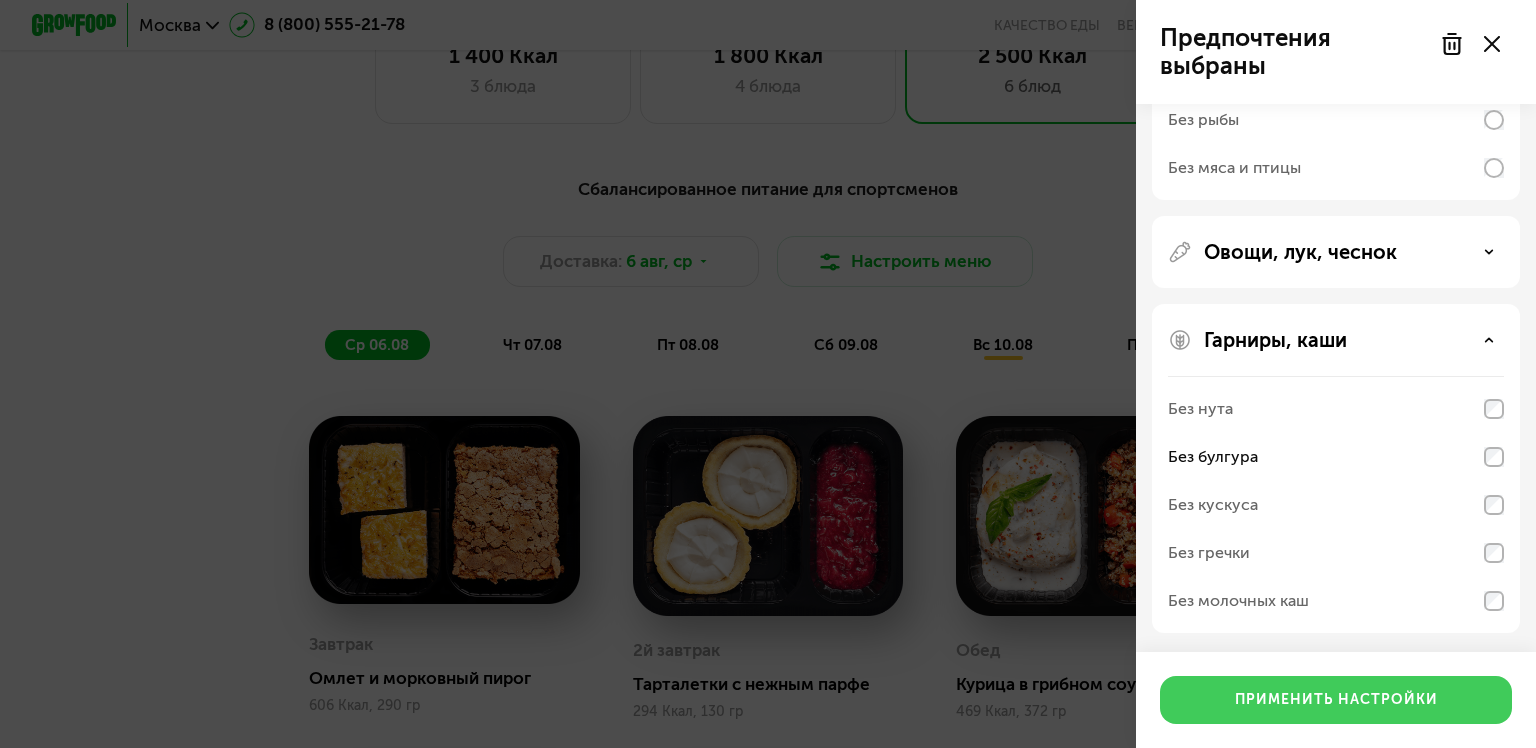 click on "Применить настройки" at bounding box center (1336, 700) 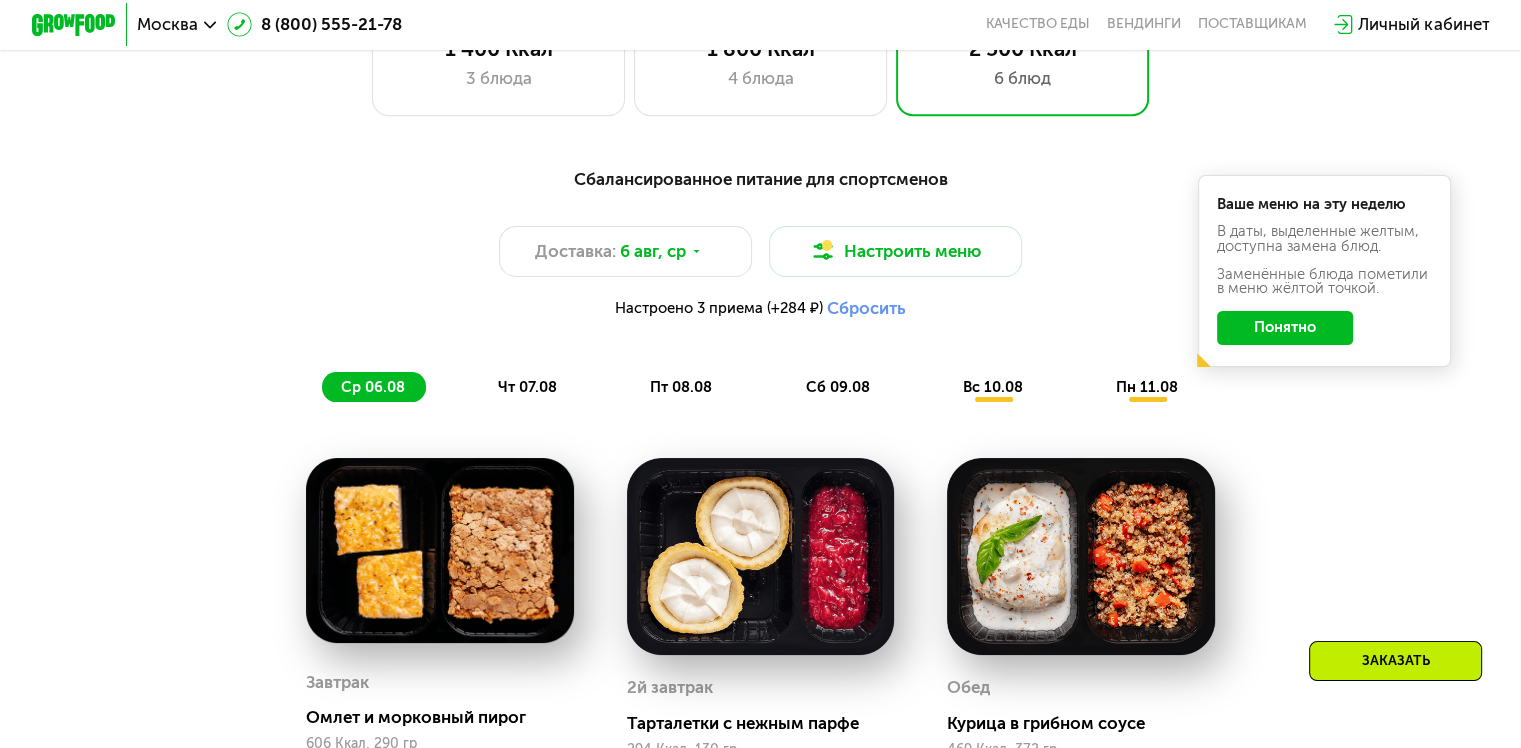 click on "Понятно" 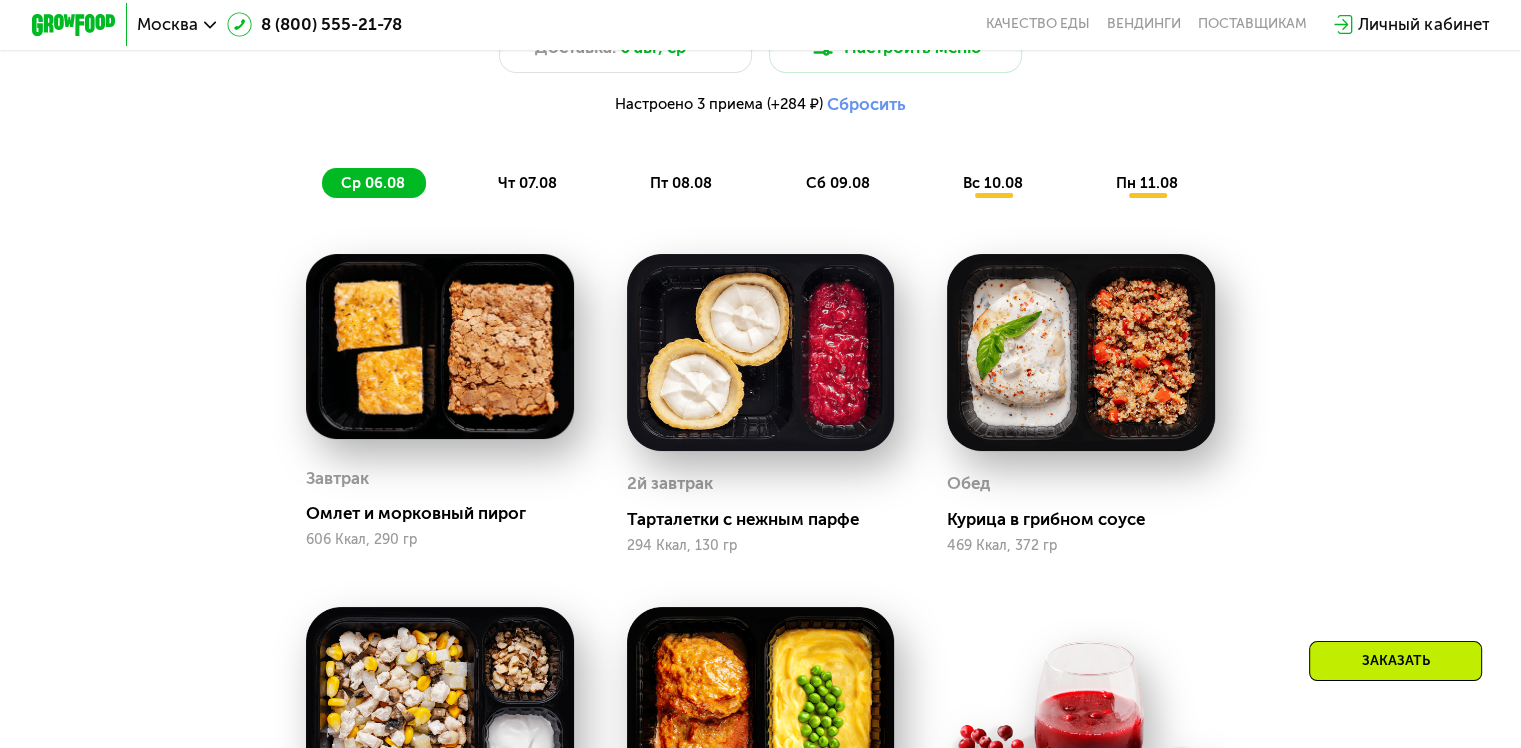 scroll, scrollTop: 1200, scrollLeft: 0, axis: vertical 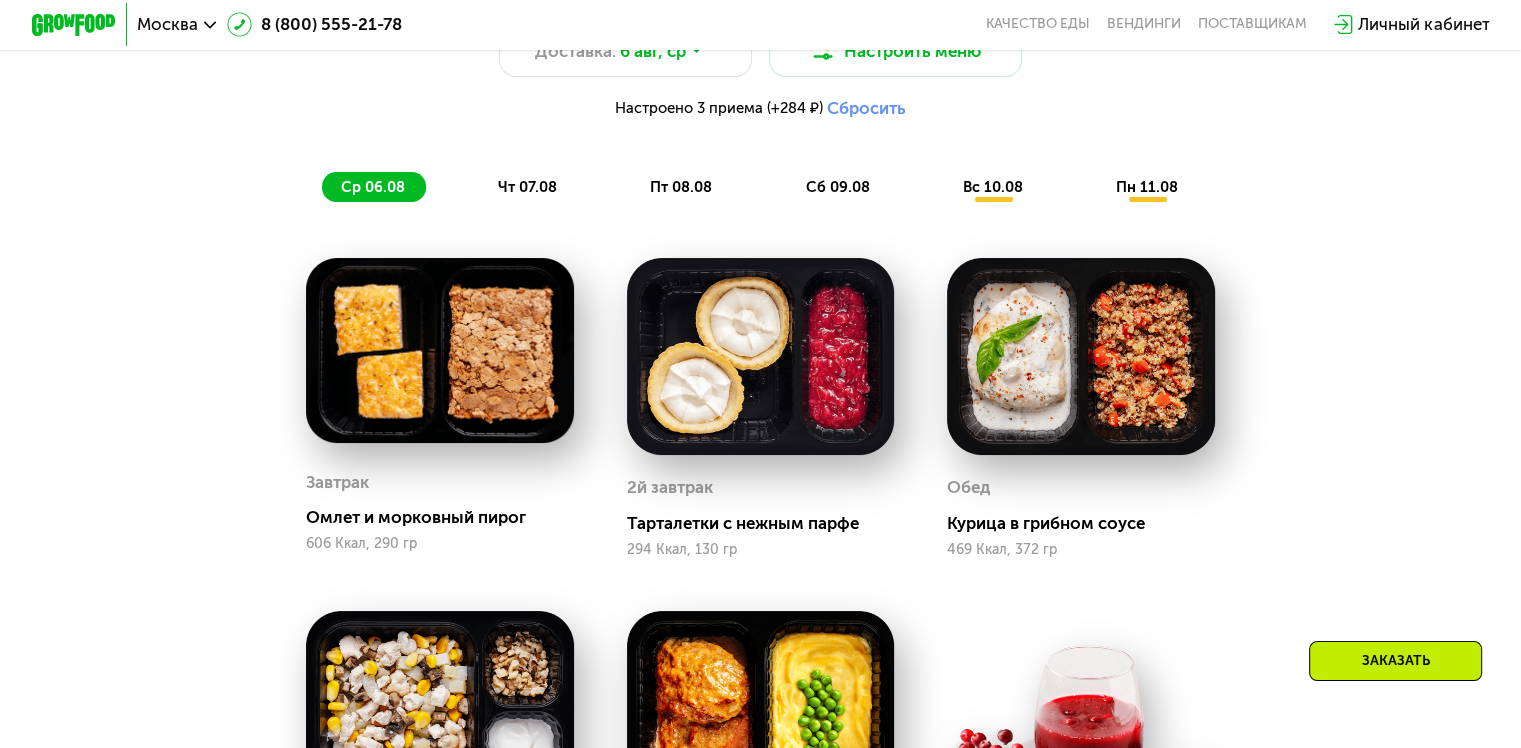 click on "чт 07.08" at bounding box center [527, 187] 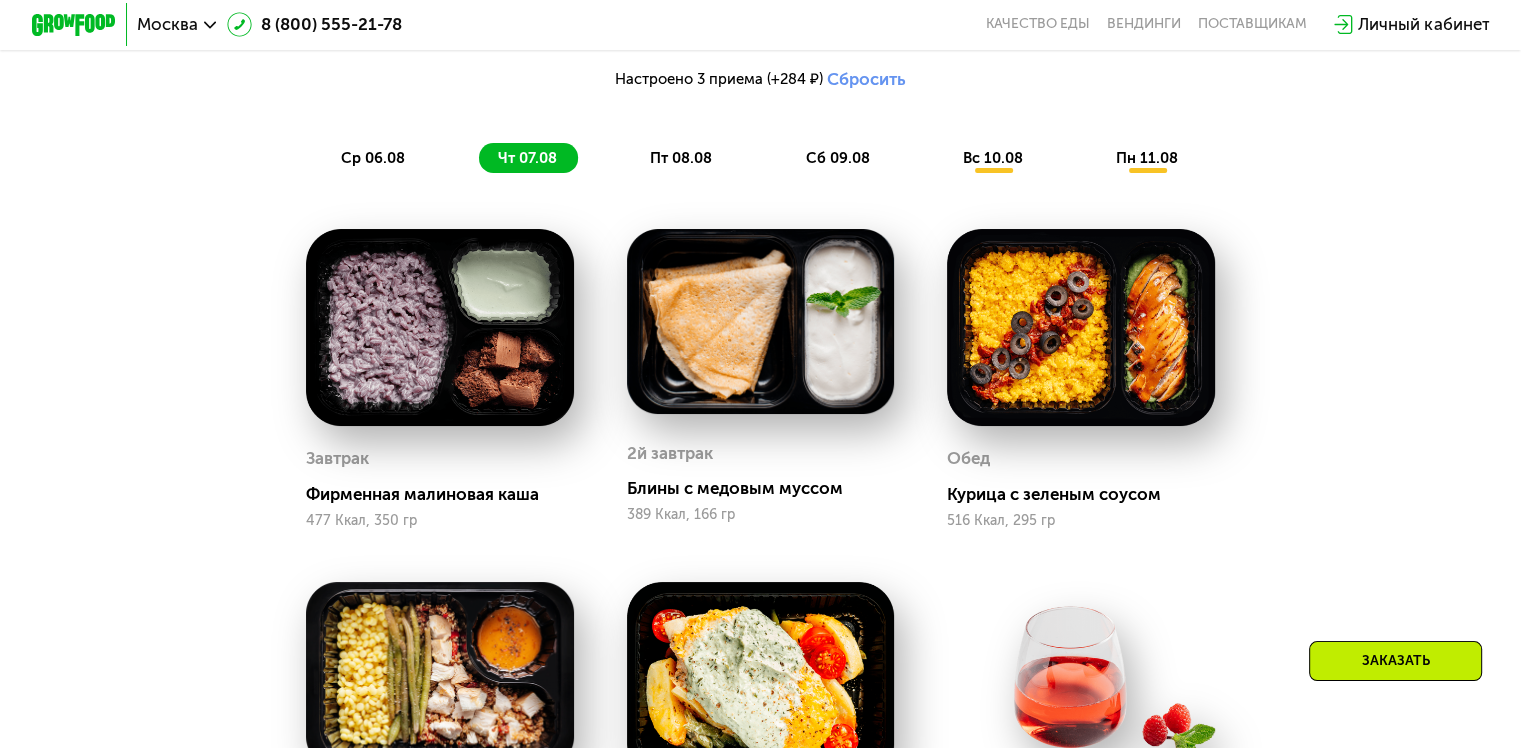 scroll, scrollTop: 1200, scrollLeft: 0, axis: vertical 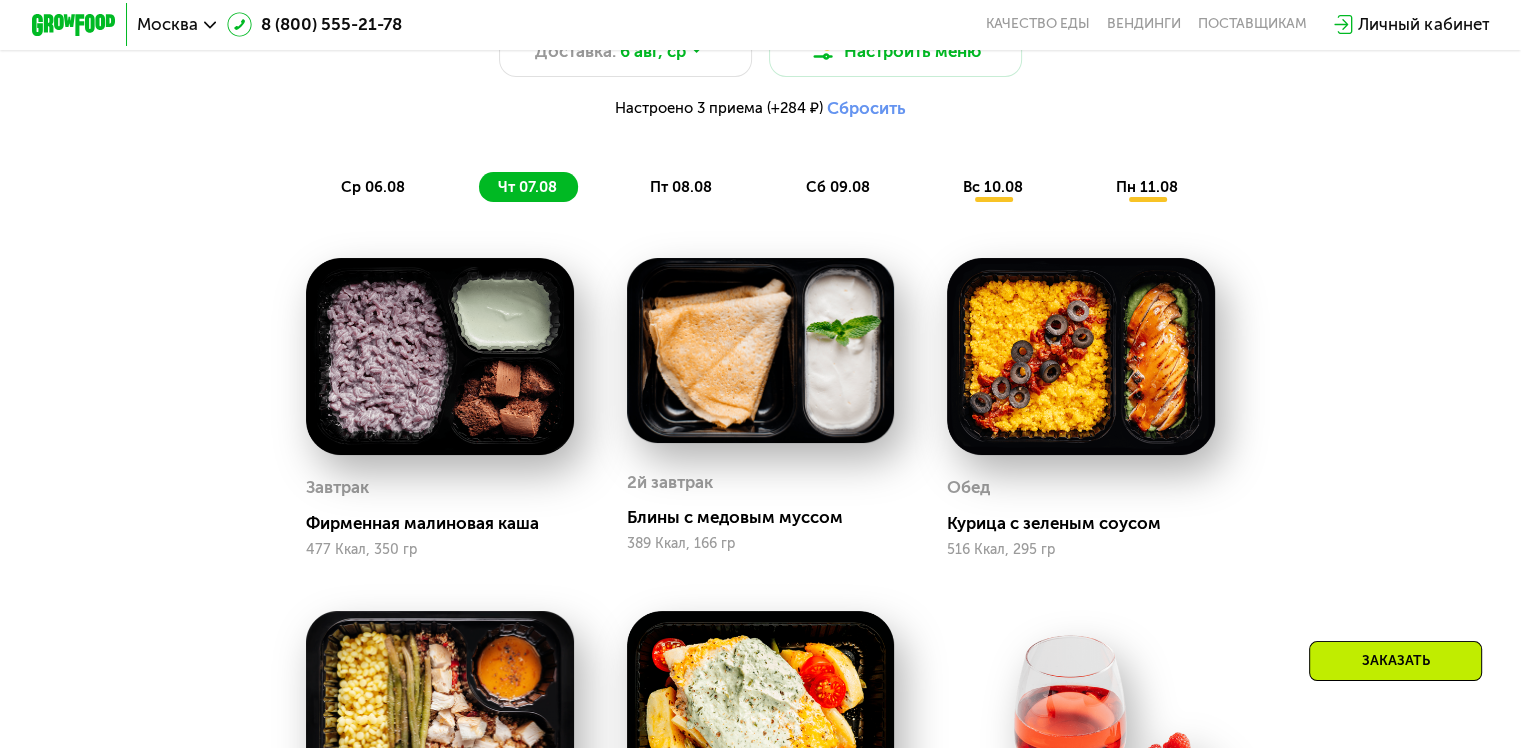 click on "пн 11.08" at bounding box center (1147, 187) 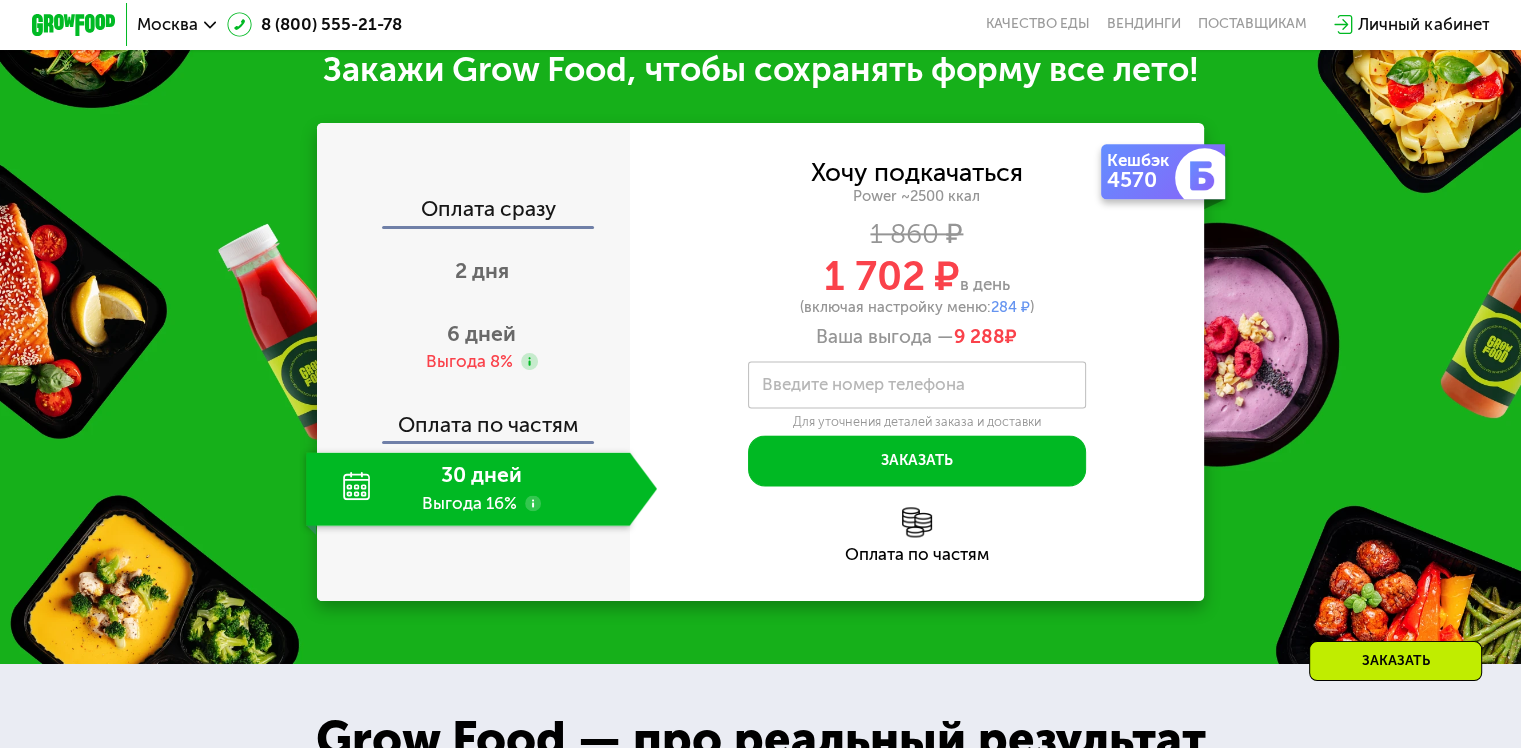 scroll, scrollTop: 2700, scrollLeft: 0, axis: vertical 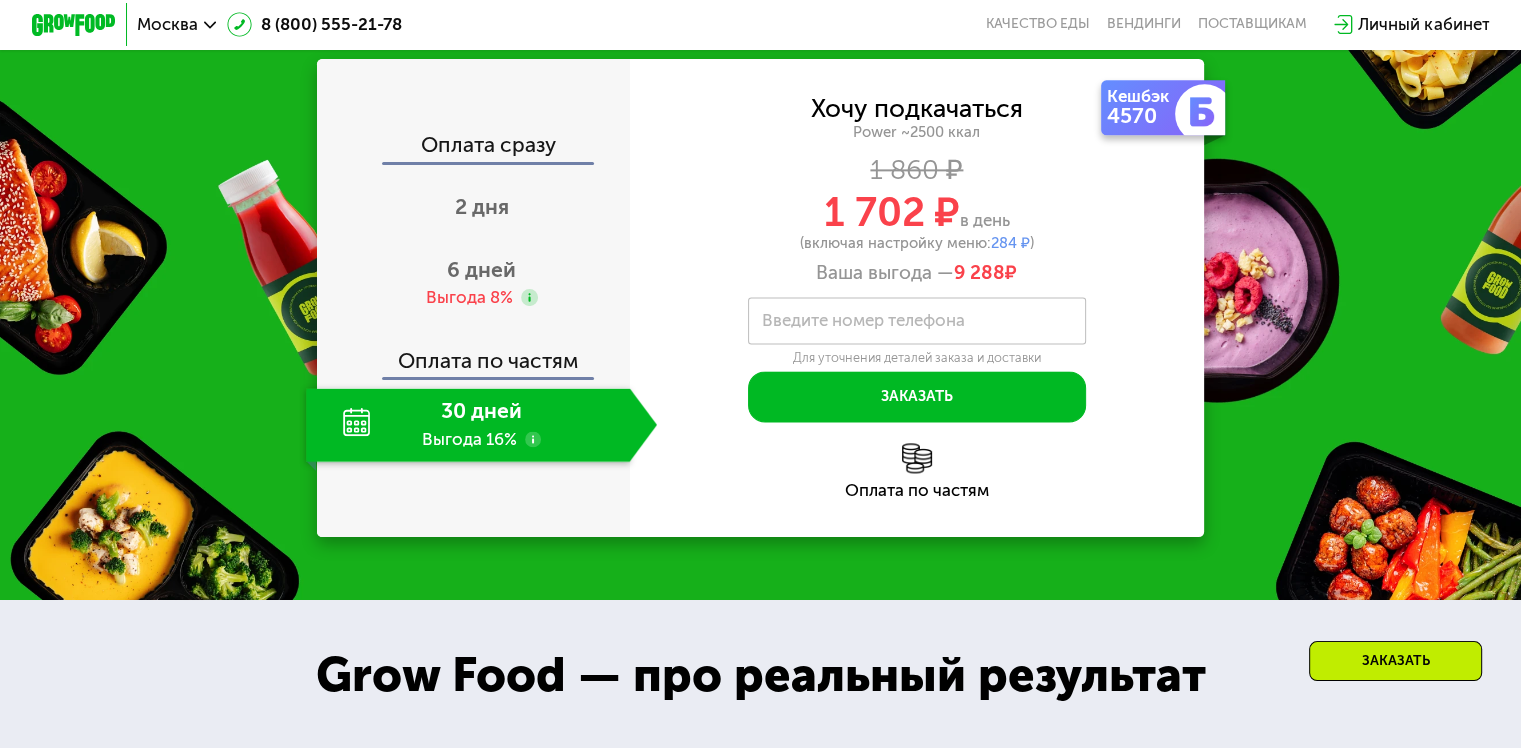 click on "30 дней Выгода 16%" 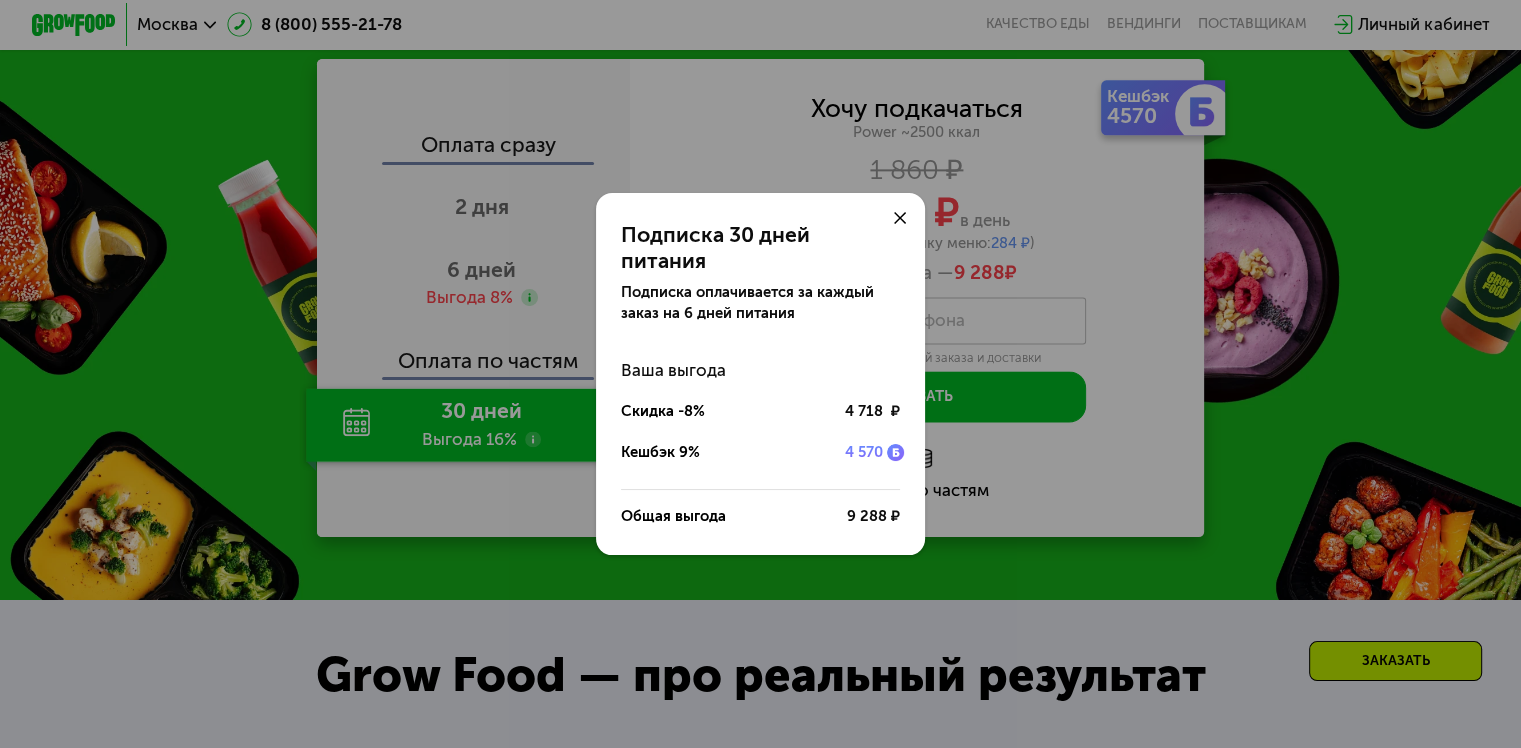 click on "Подписка 30 дней питания Подписка оплачивается за каждый заказ на 6 дней питания Ваша выгода Скидка -8% 4 718 ₽ Кешбэк 9% 4 570 Общая выгода 9 288 ₽" 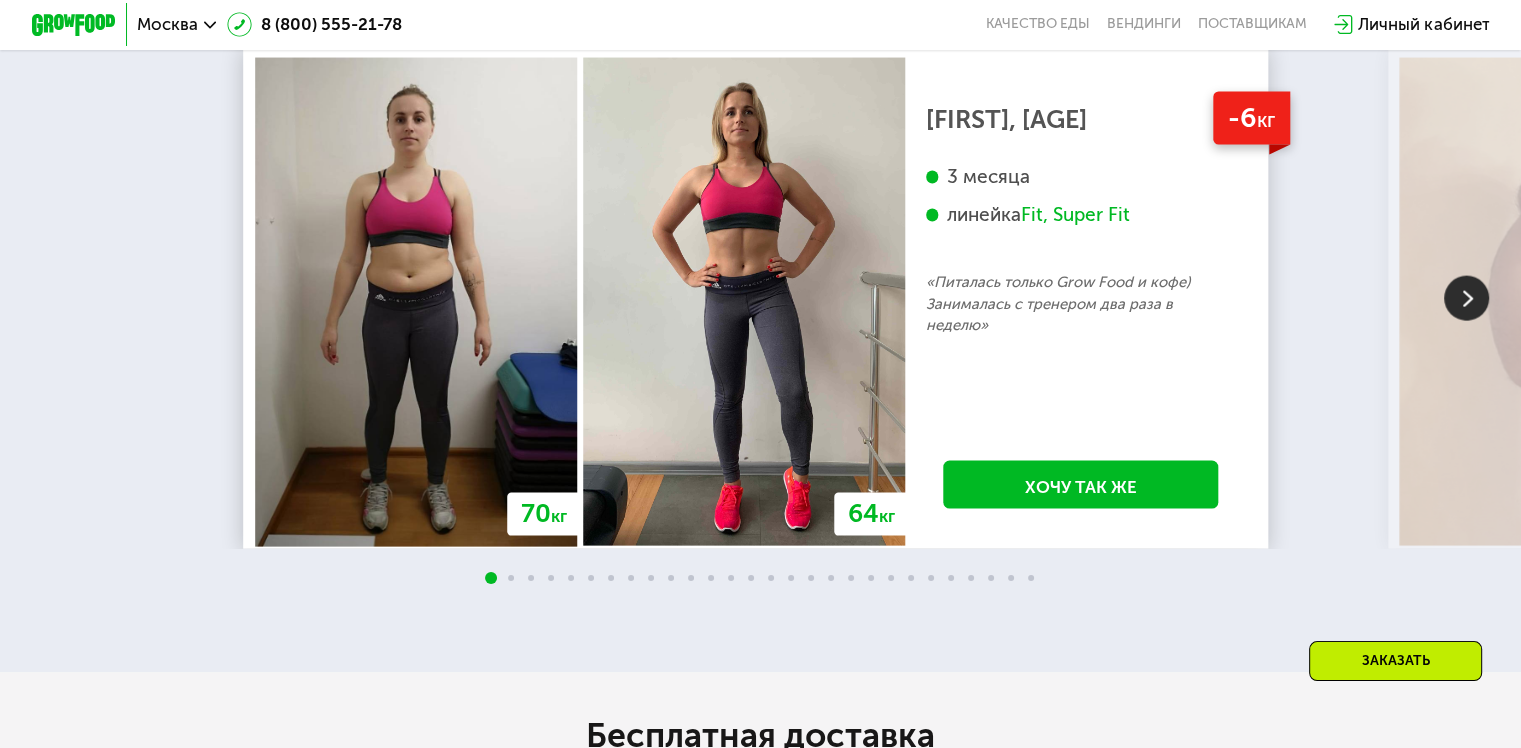 scroll, scrollTop: 4100, scrollLeft: 0, axis: vertical 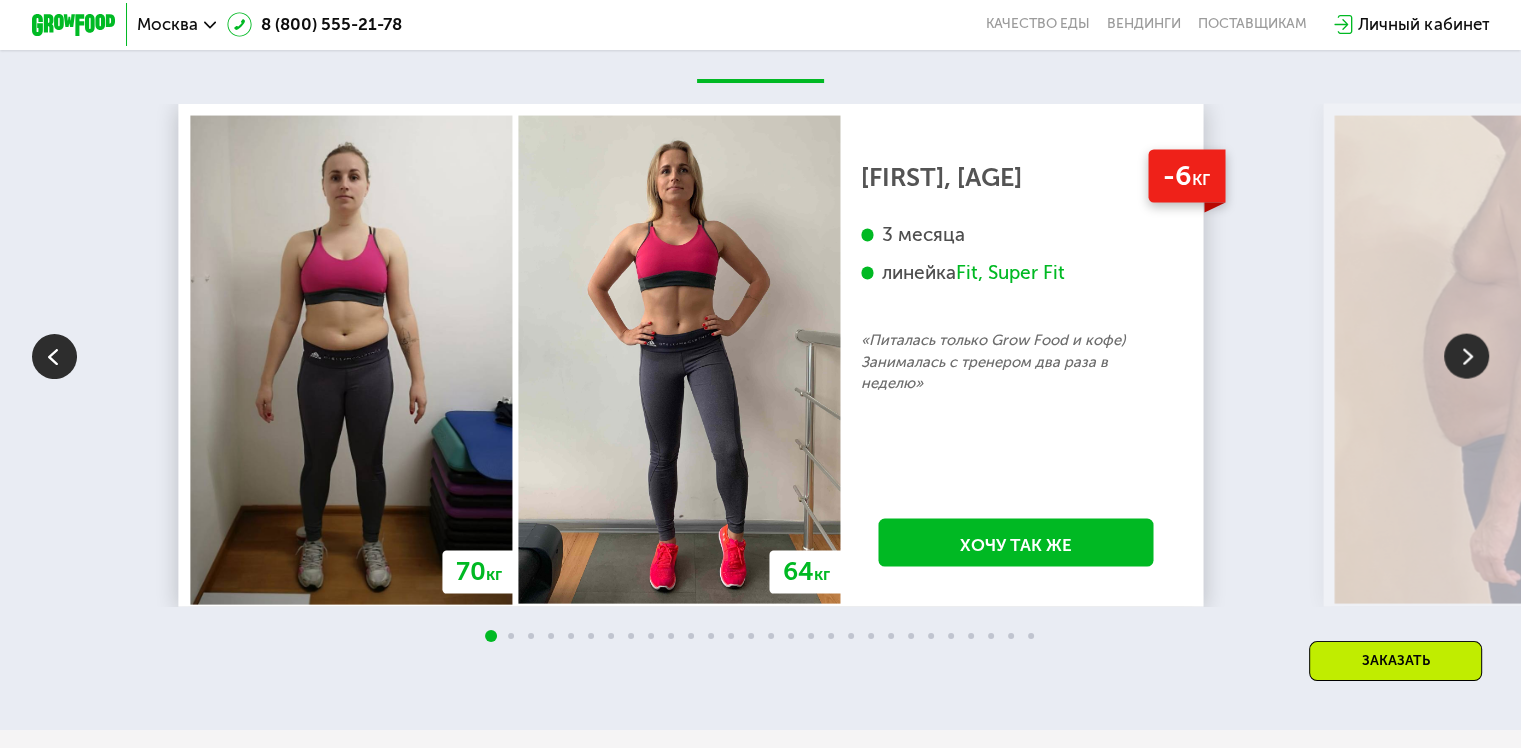 click at bounding box center (680, 360) 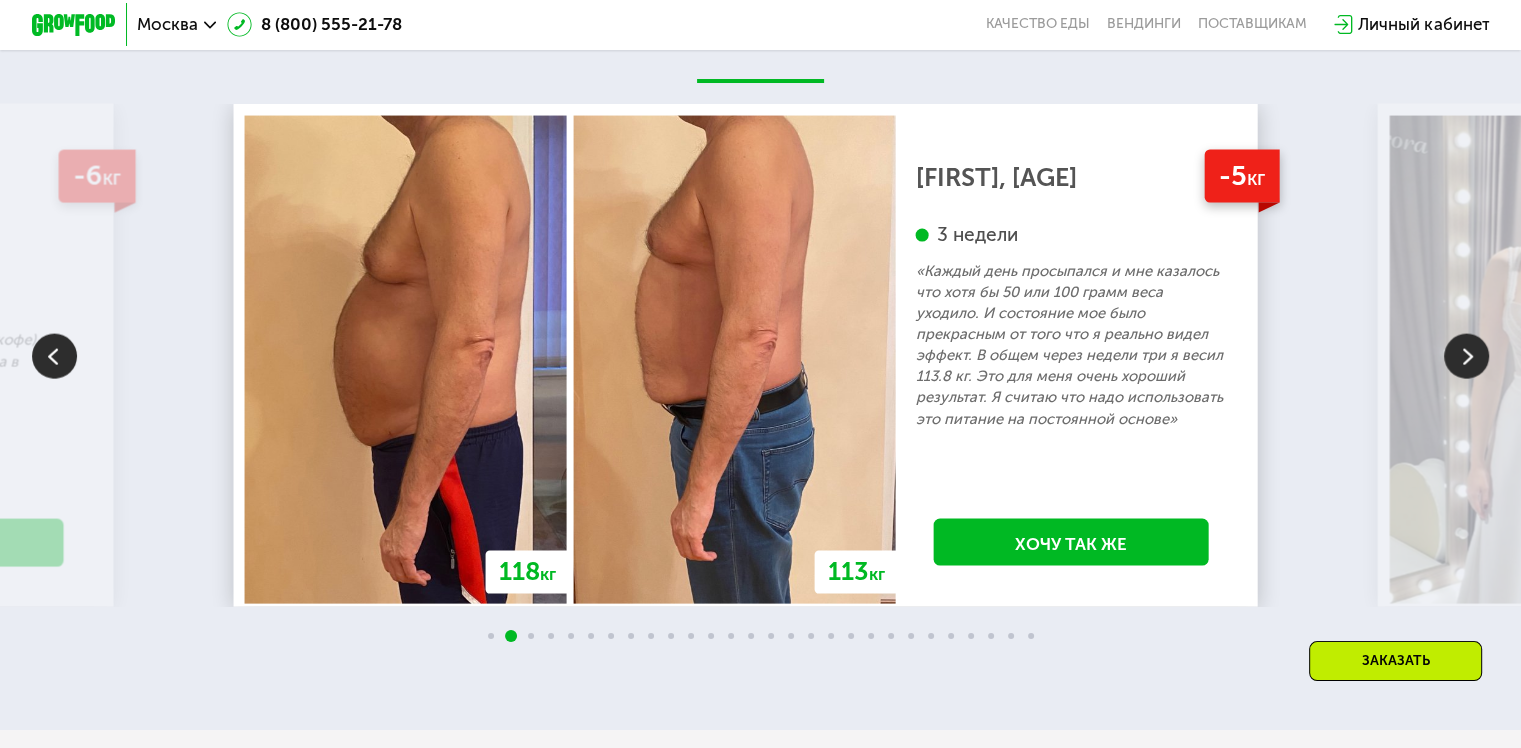 click at bounding box center [734, 360] 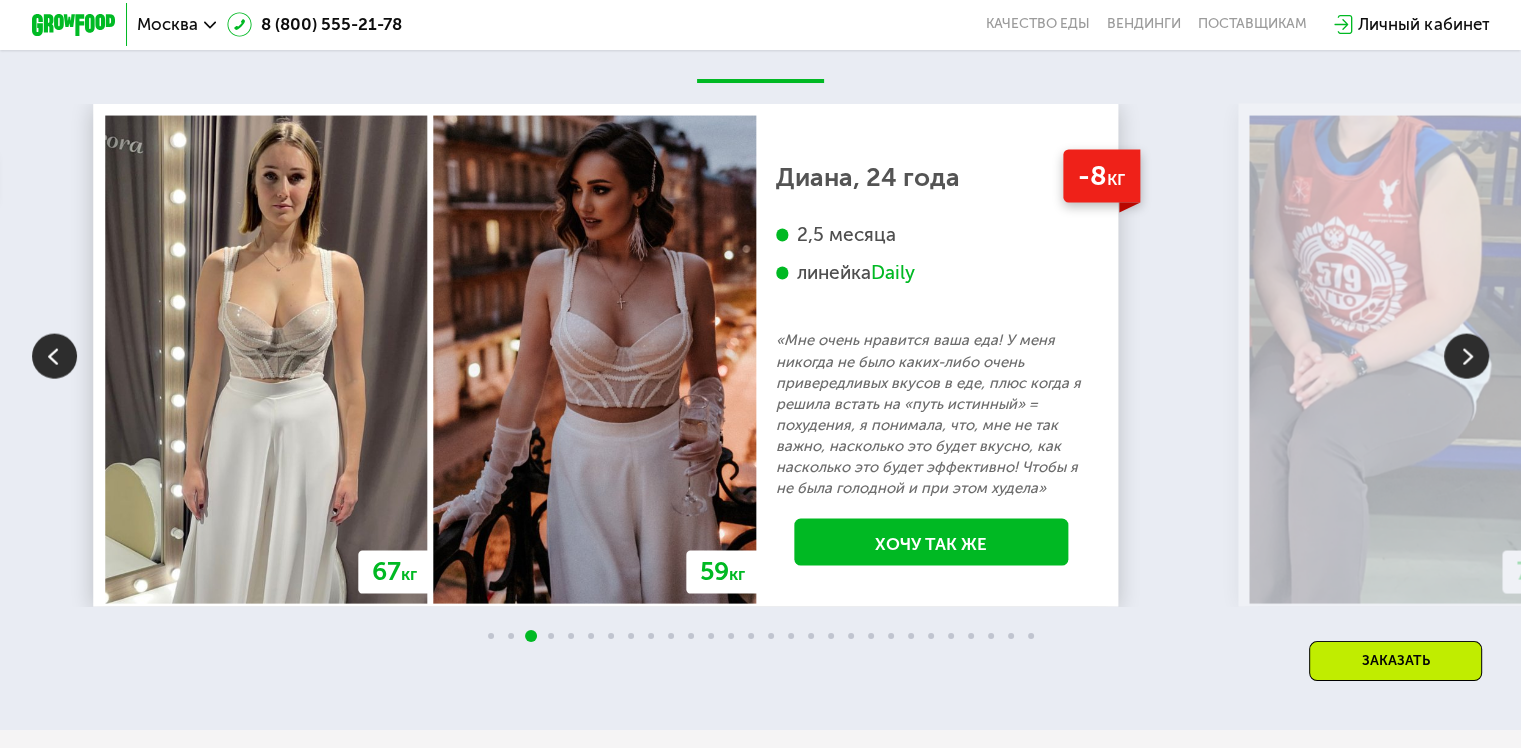 click at bounding box center (595, 360) 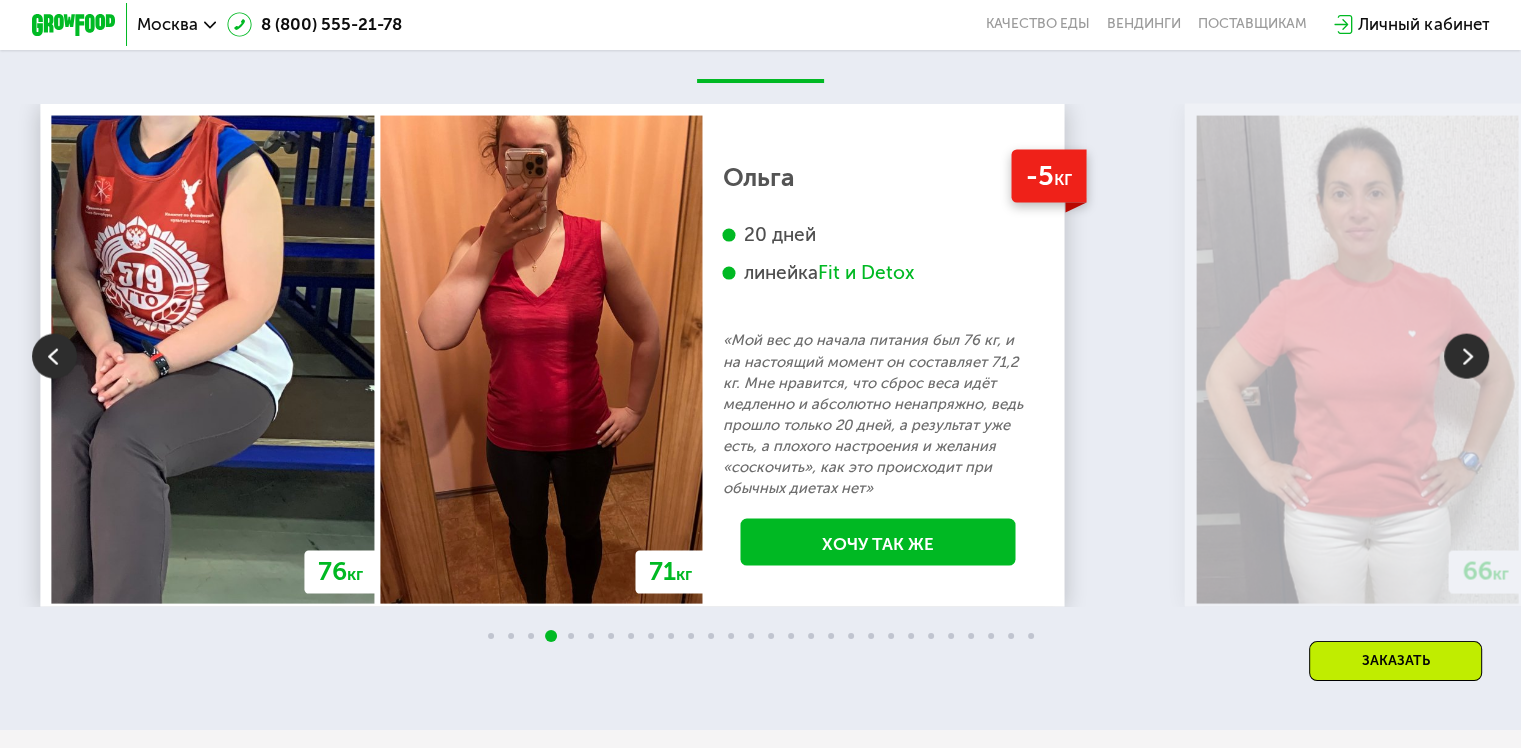 click at bounding box center [541, 360] 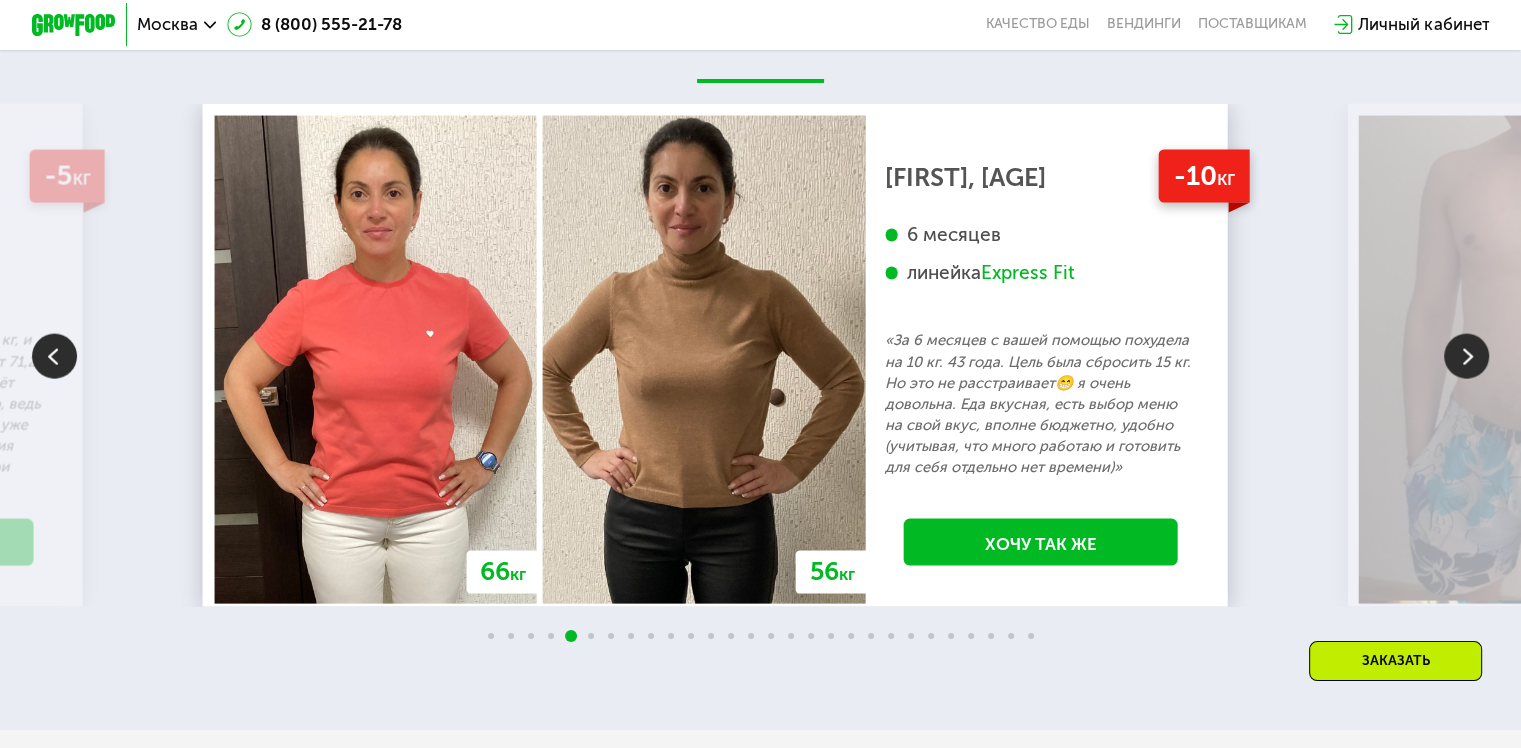 click at bounding box center [704, 360] 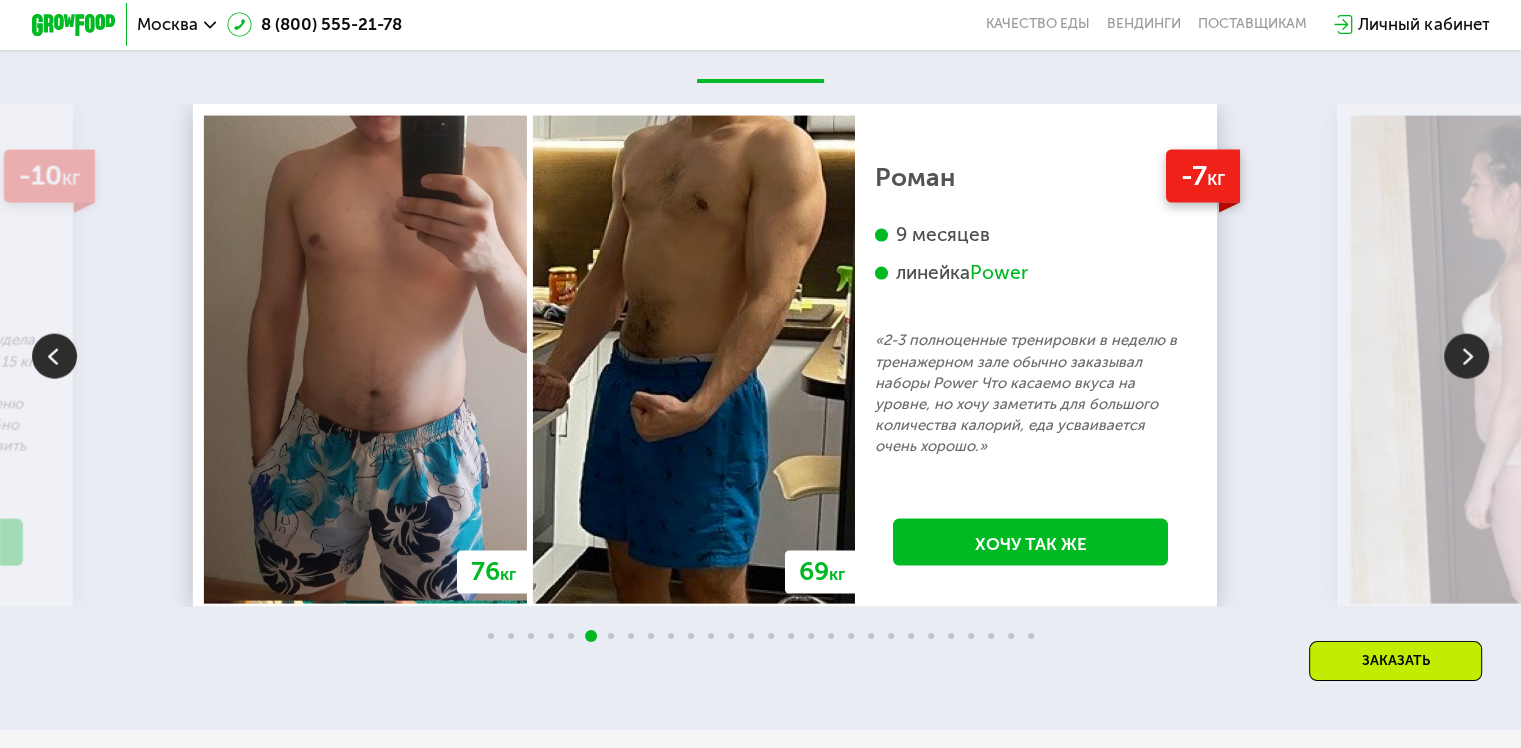 click at bounding box center [694, 360] 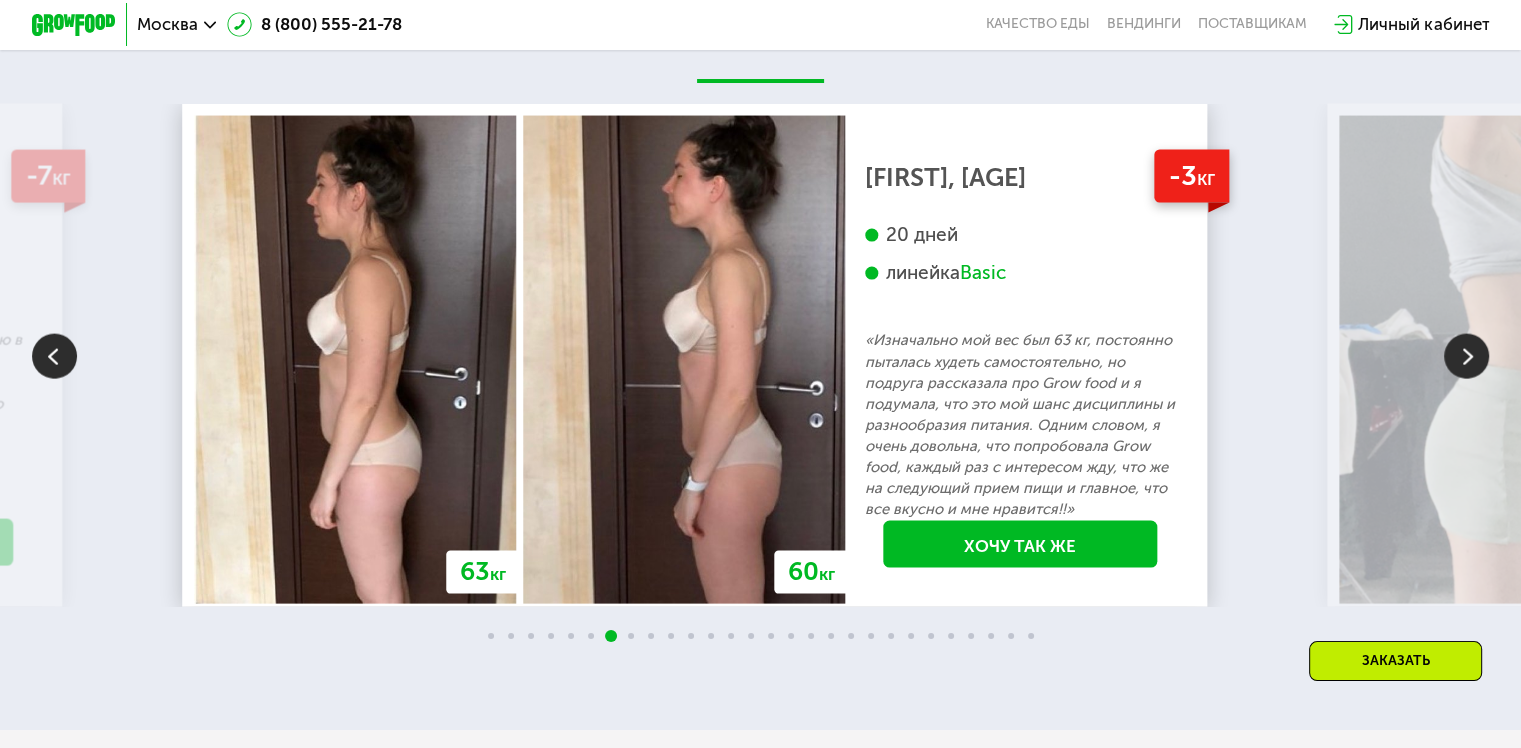 click at bounding box center [684, 360] 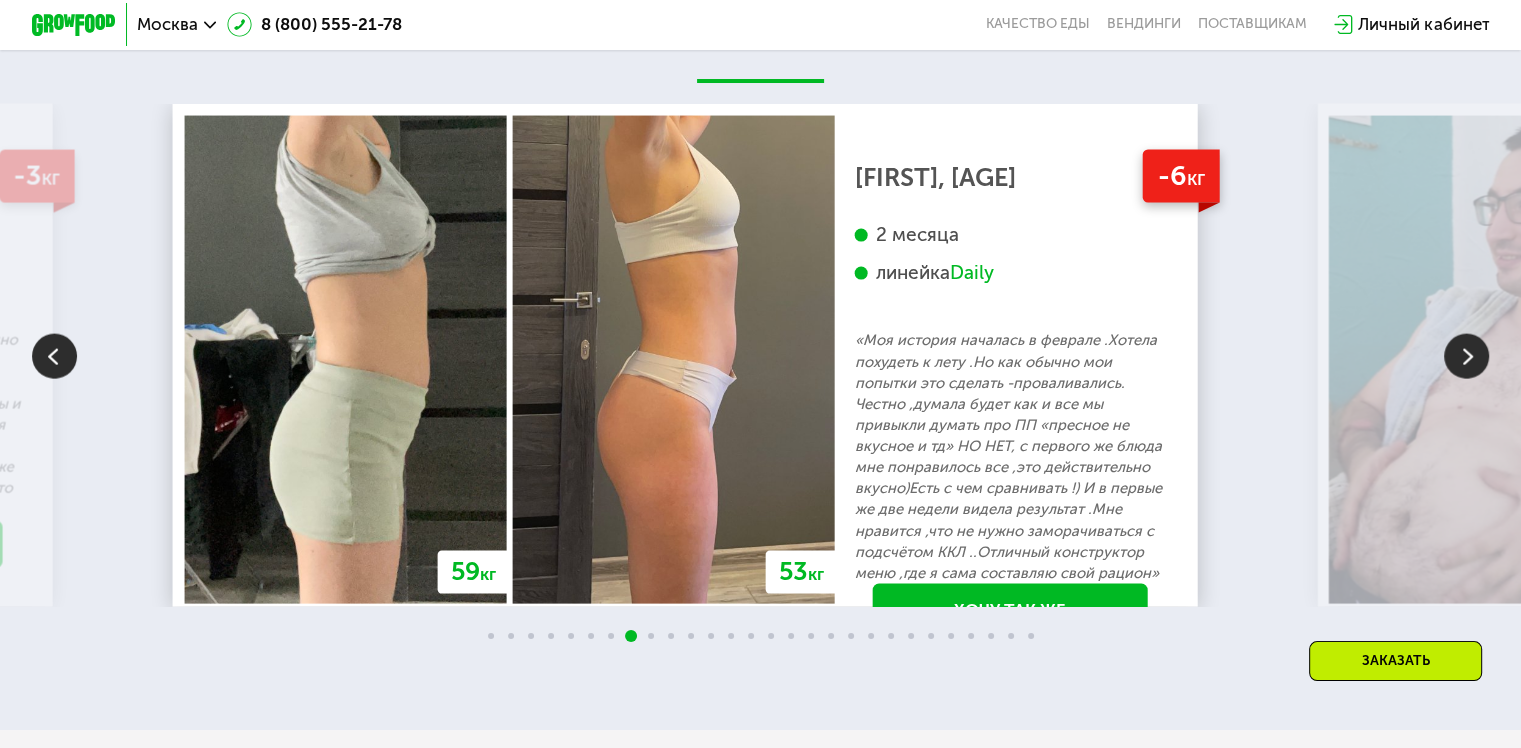 click at bounding box center [674, 360] 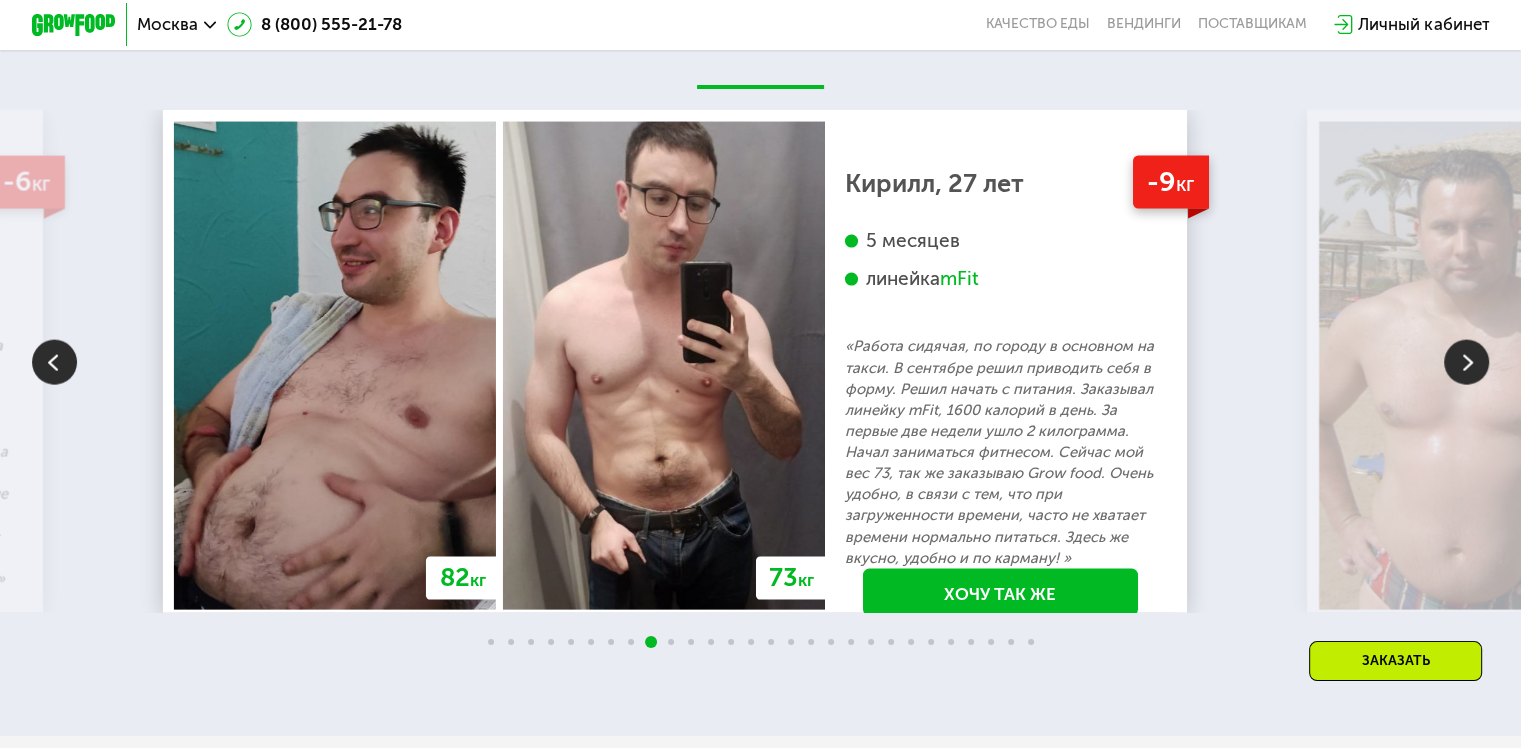 scroll, scrollTop: 4100, scrollLeft: 0, axis: vertical 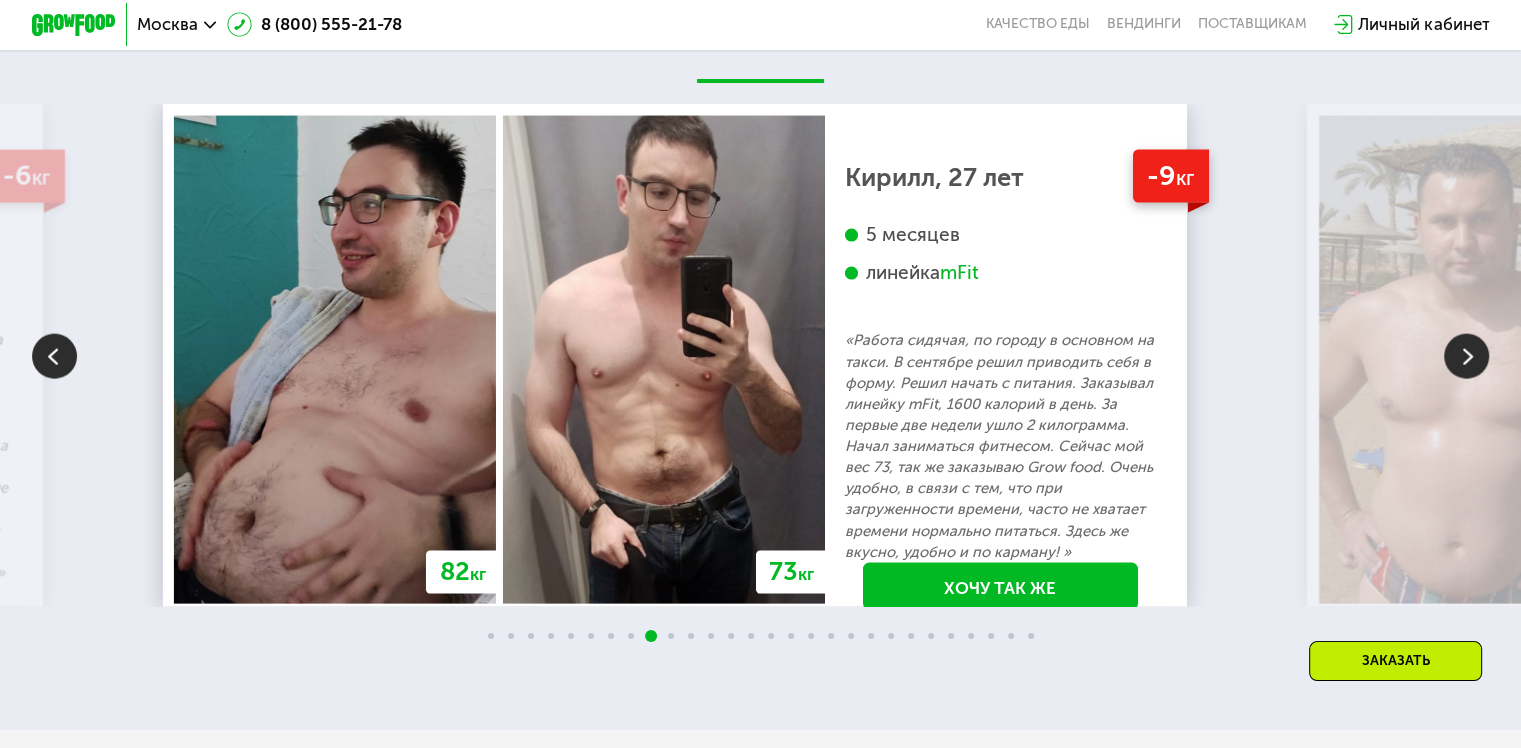 click at bounding box center [664, 360] 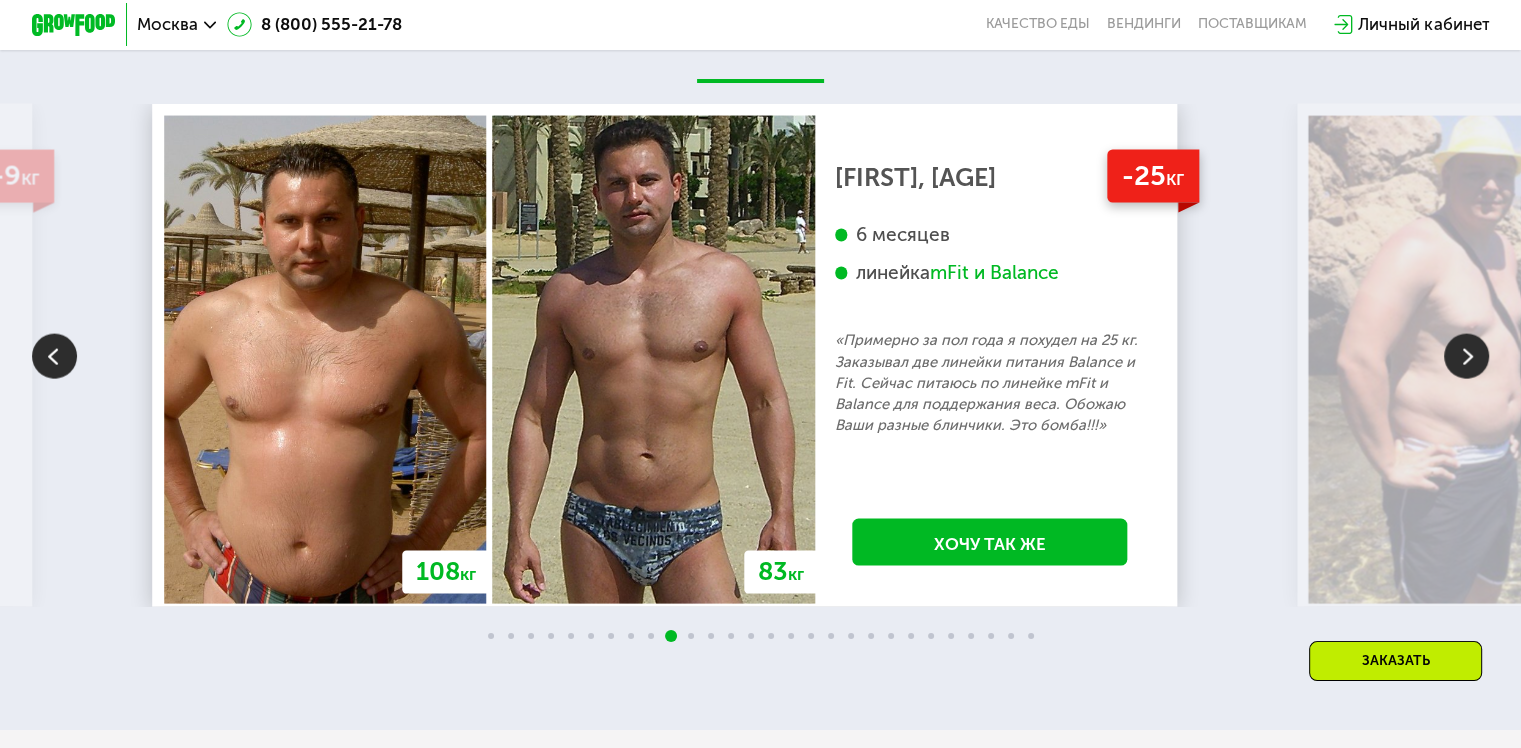click at bounding box center (653, 360) 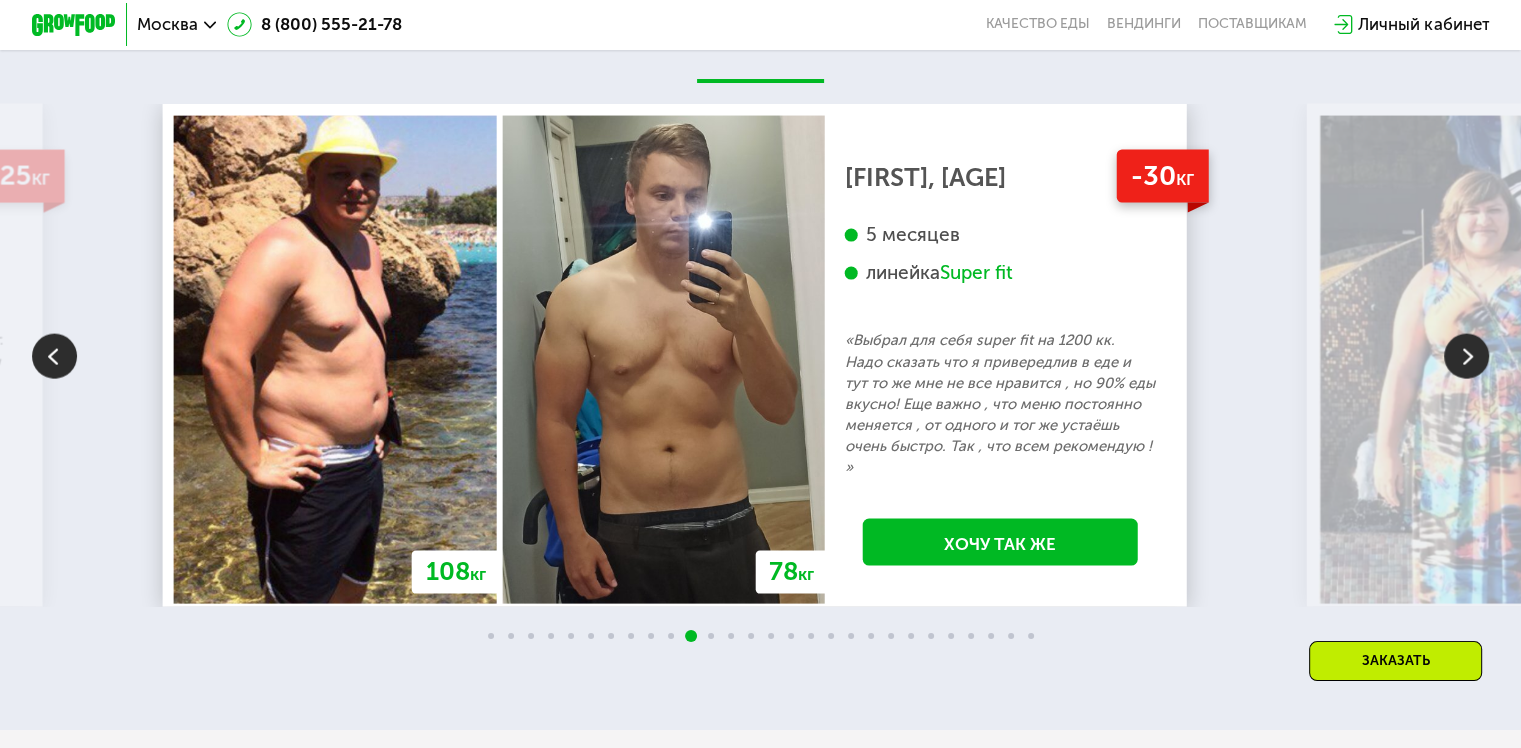 click at bounding box center (663, 360) 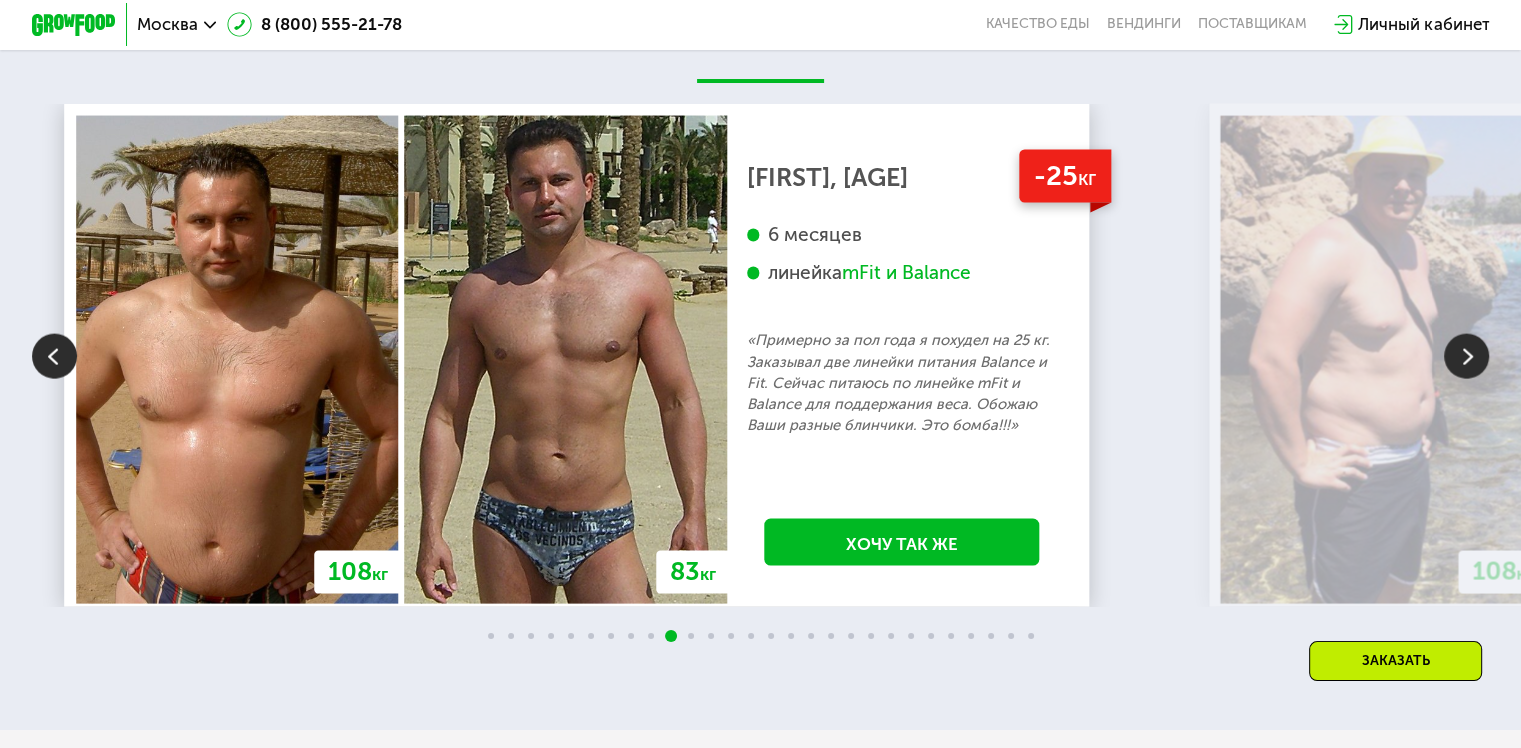 click at bounding box center [565, 360] 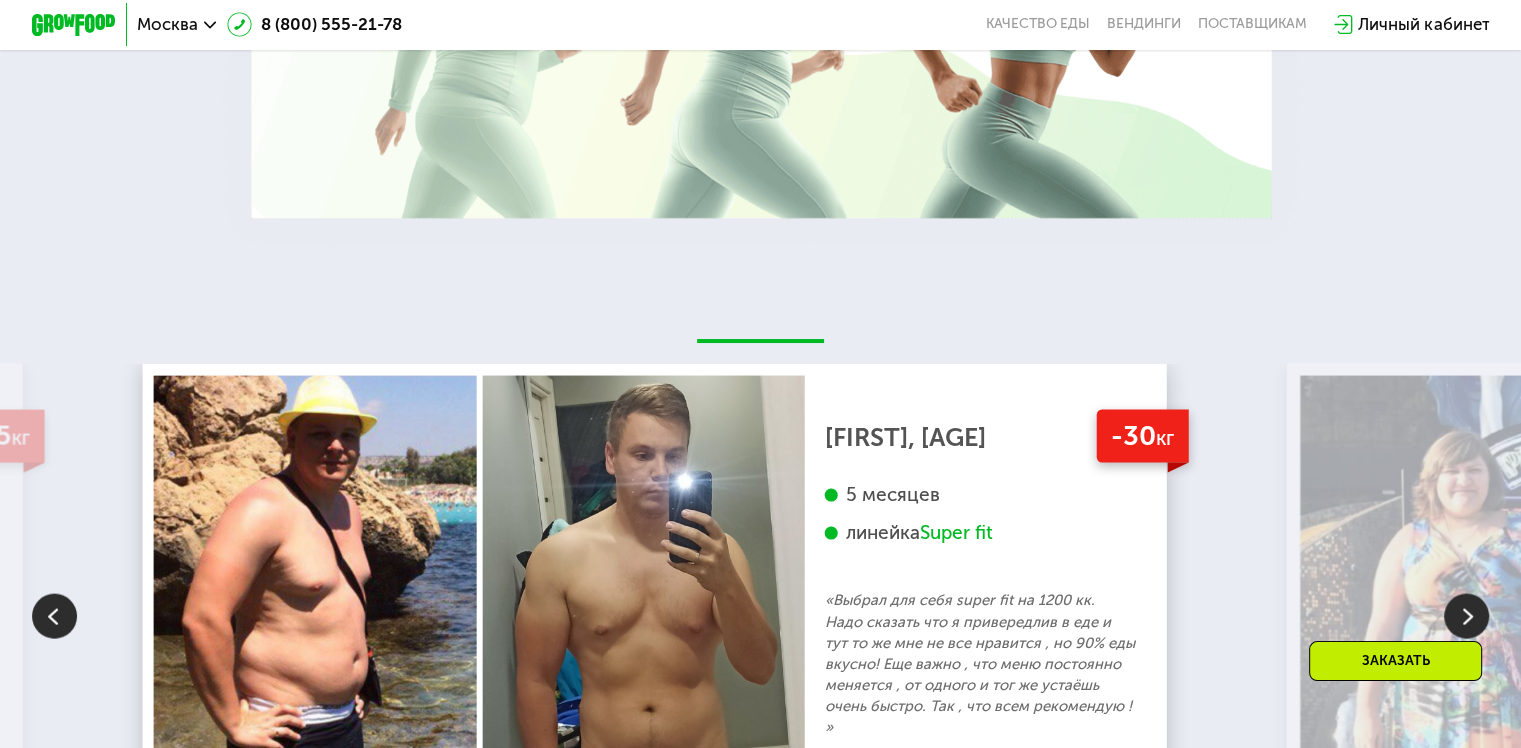 scroll, scrollTop: 4100, scrollLeft: 0, axis: vertical 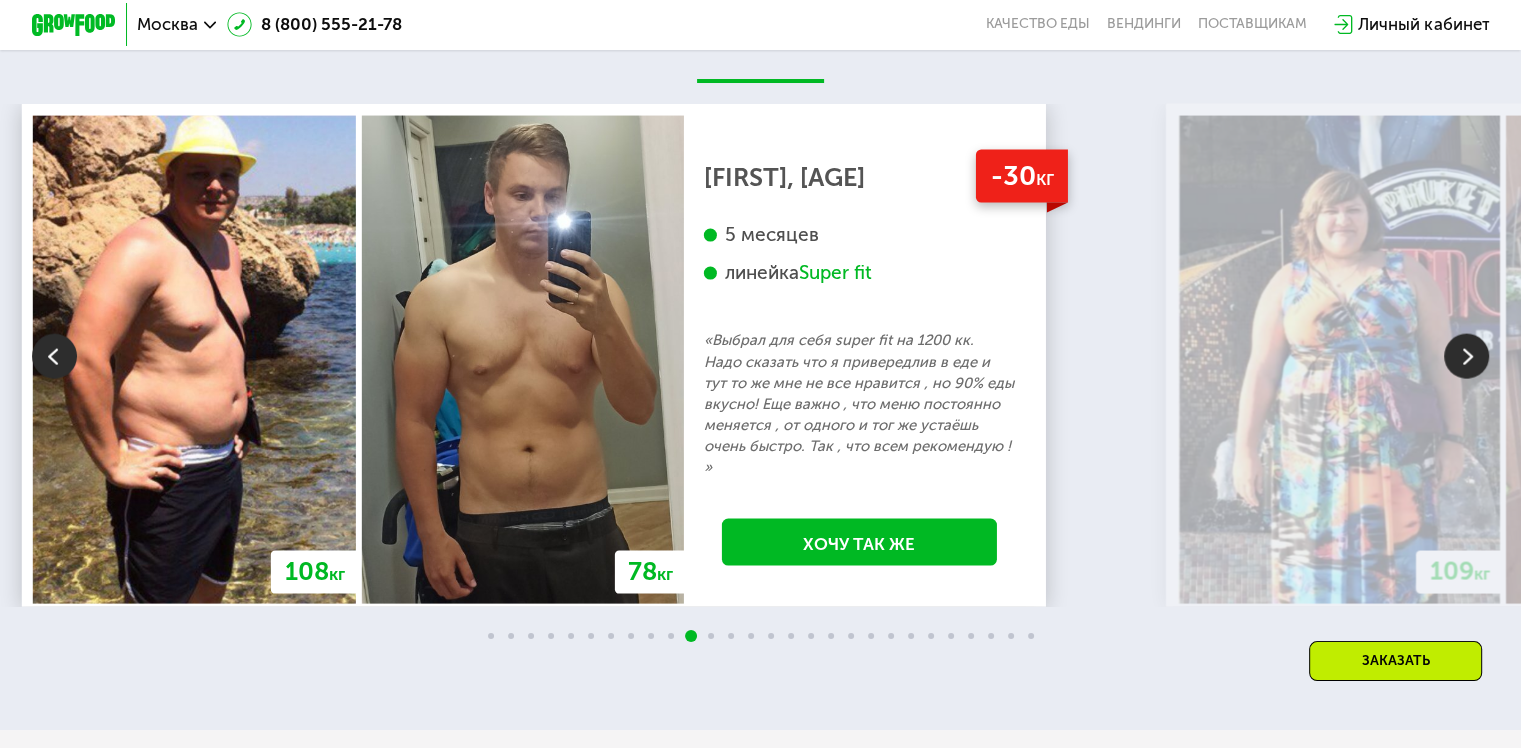 click at bounding box center [523, 360] 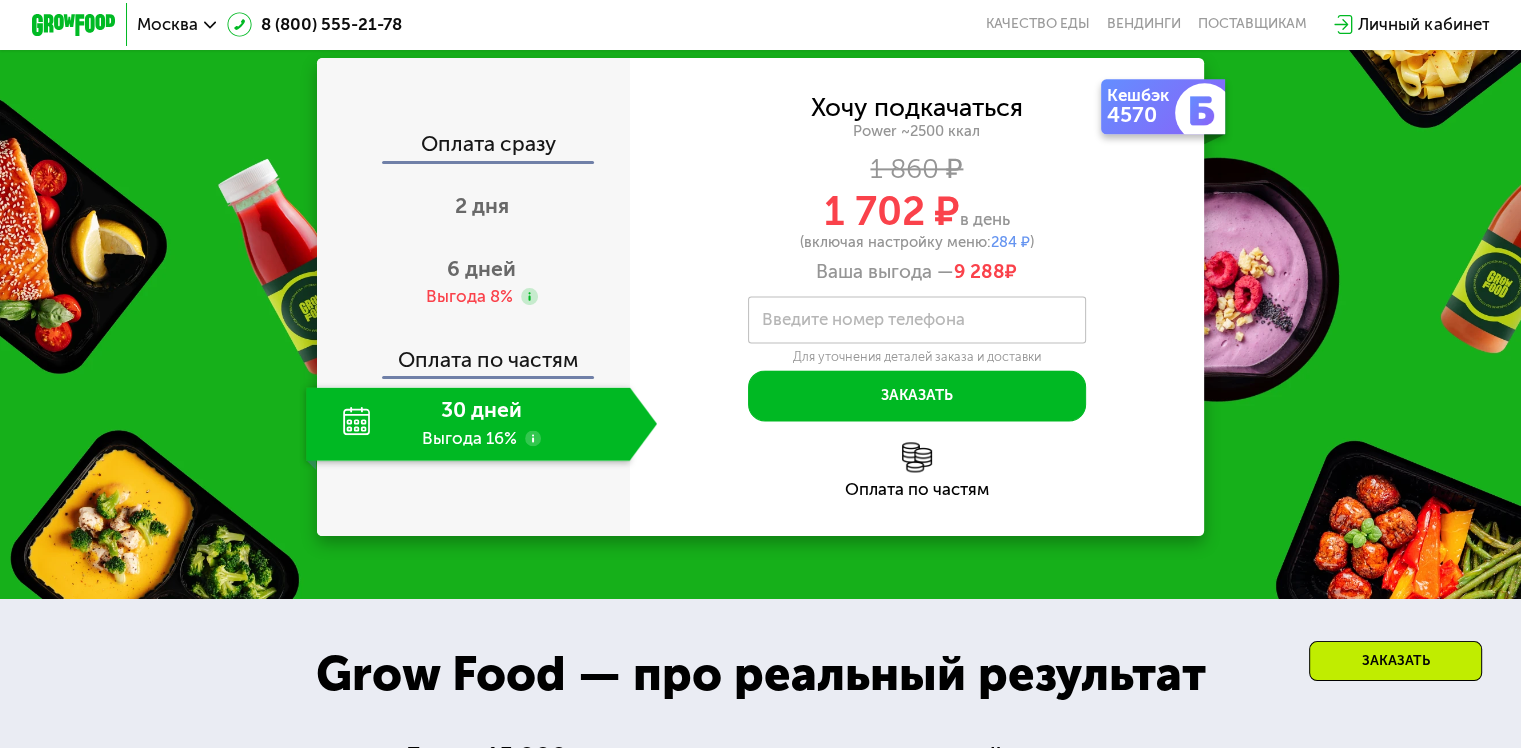 scroll, scrollTop: 2700, scrollLeft: 0, axis: vertical 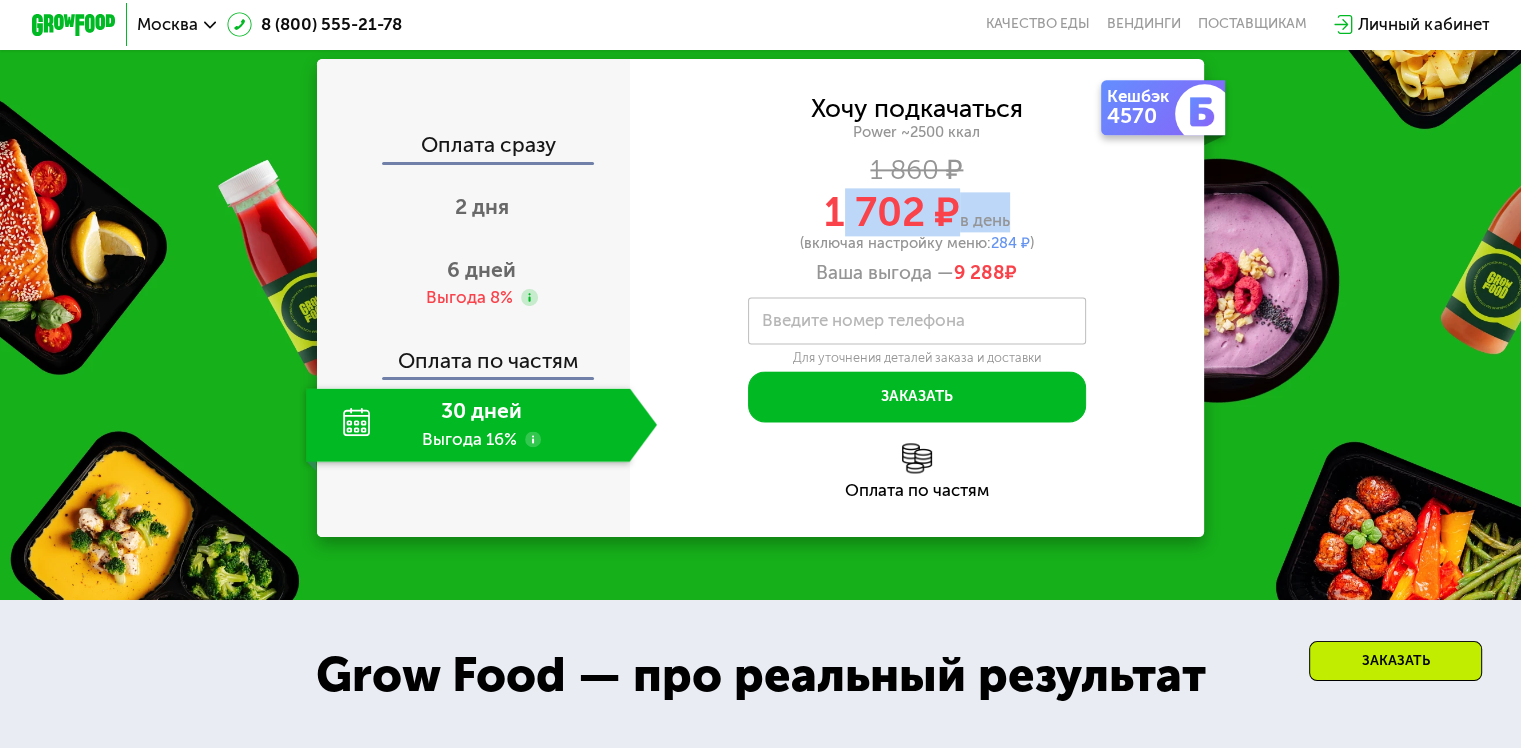 drag, startPoint x: 860, startPoint y: 227, endPoint x: 858, endPoint y: 243, distance: 16.124516 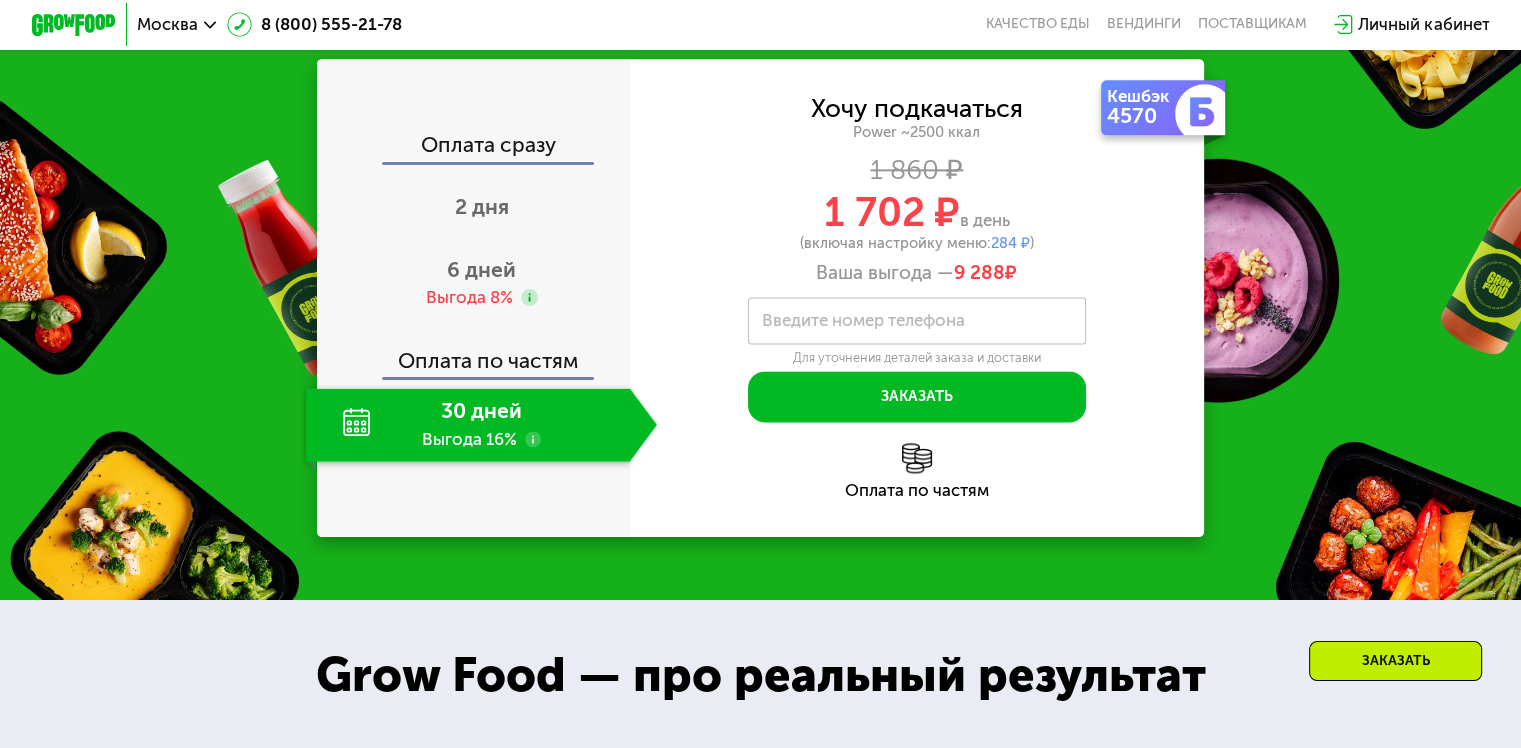 click on "1 702 ₽  в день" at bounding box center [917, 212] 